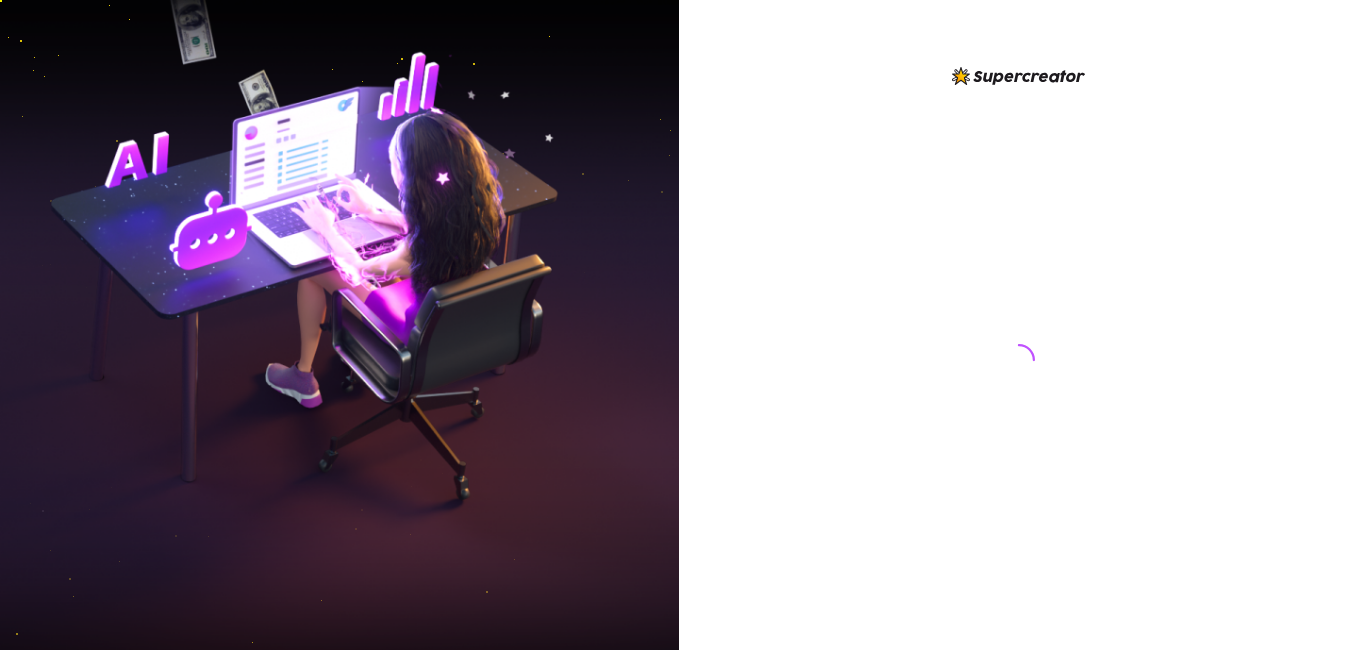 scroll, scrollTop: 0, scrollLeft: 0, axis: both 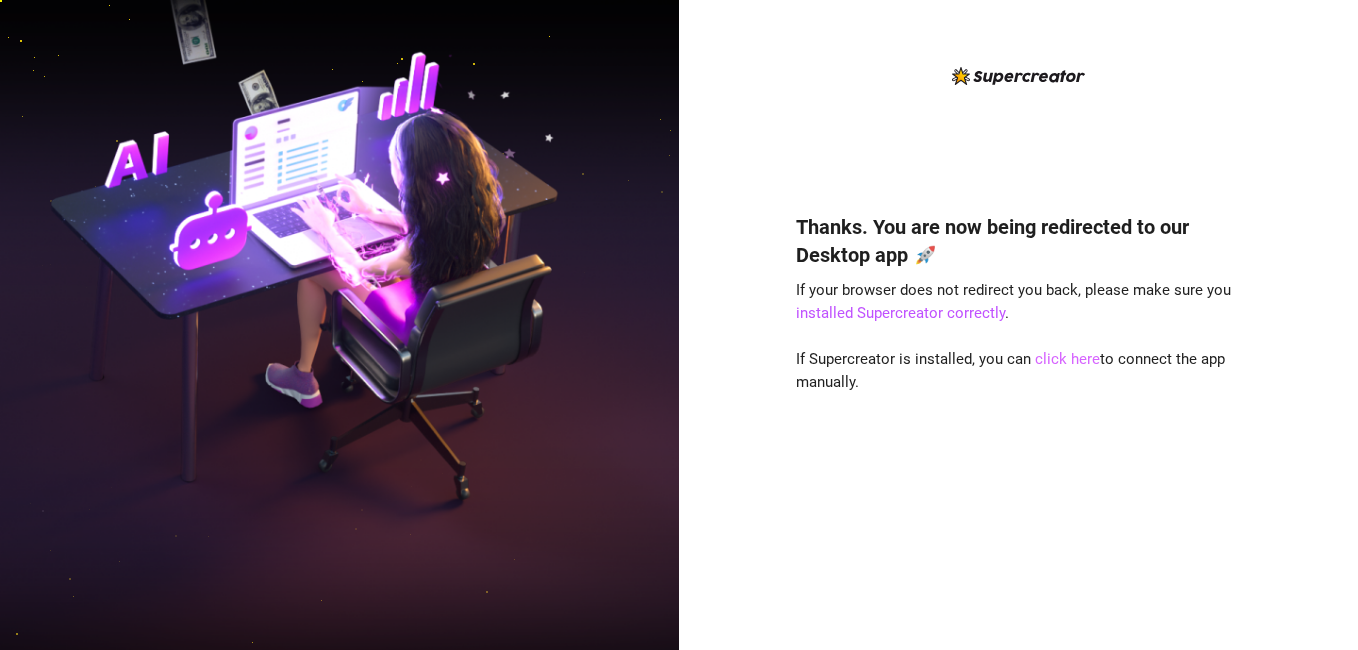 click on "click here" at bounding box center [1067, 359] 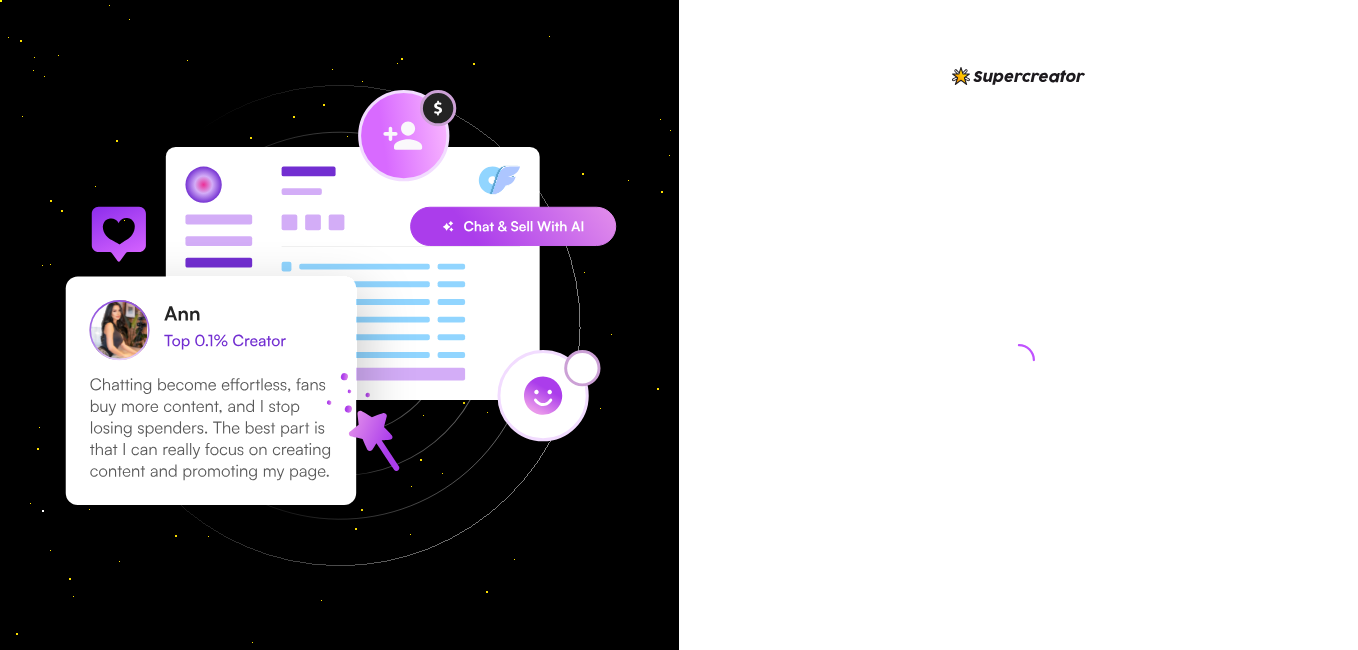 scroll, scrollTop: 0, scrollLeft: 0, axis: both 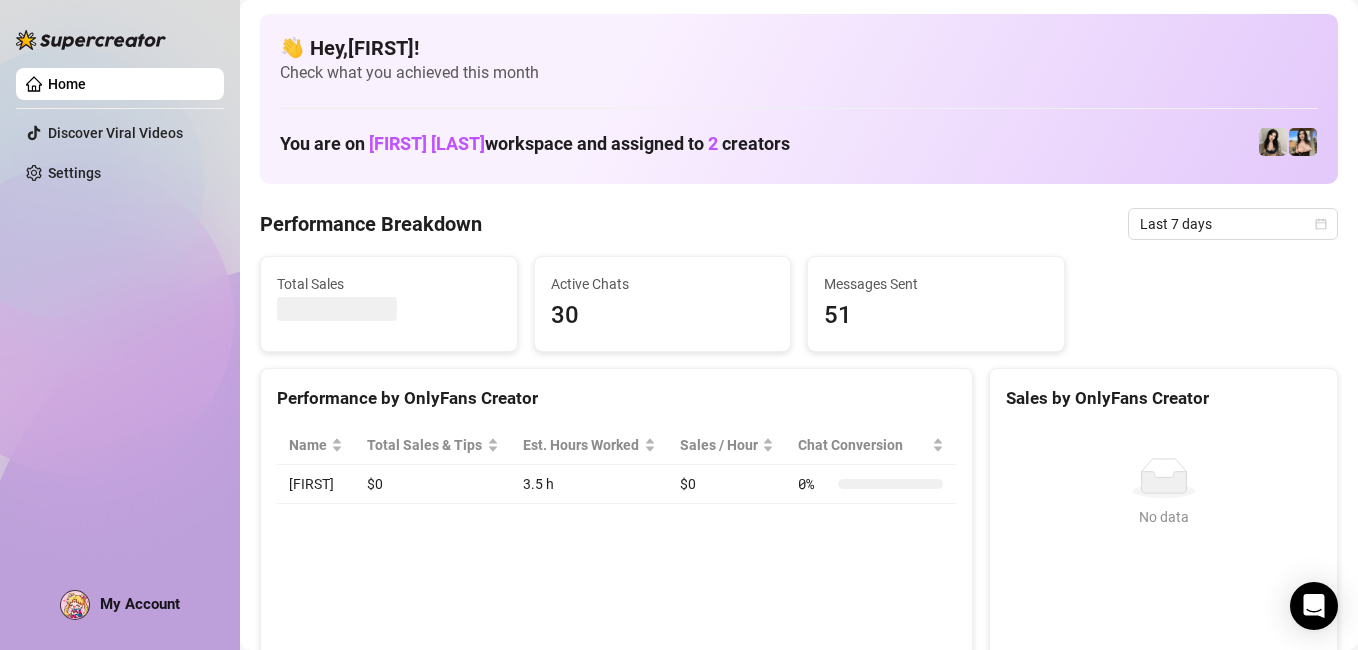 click at bounding box center [1303, 142] 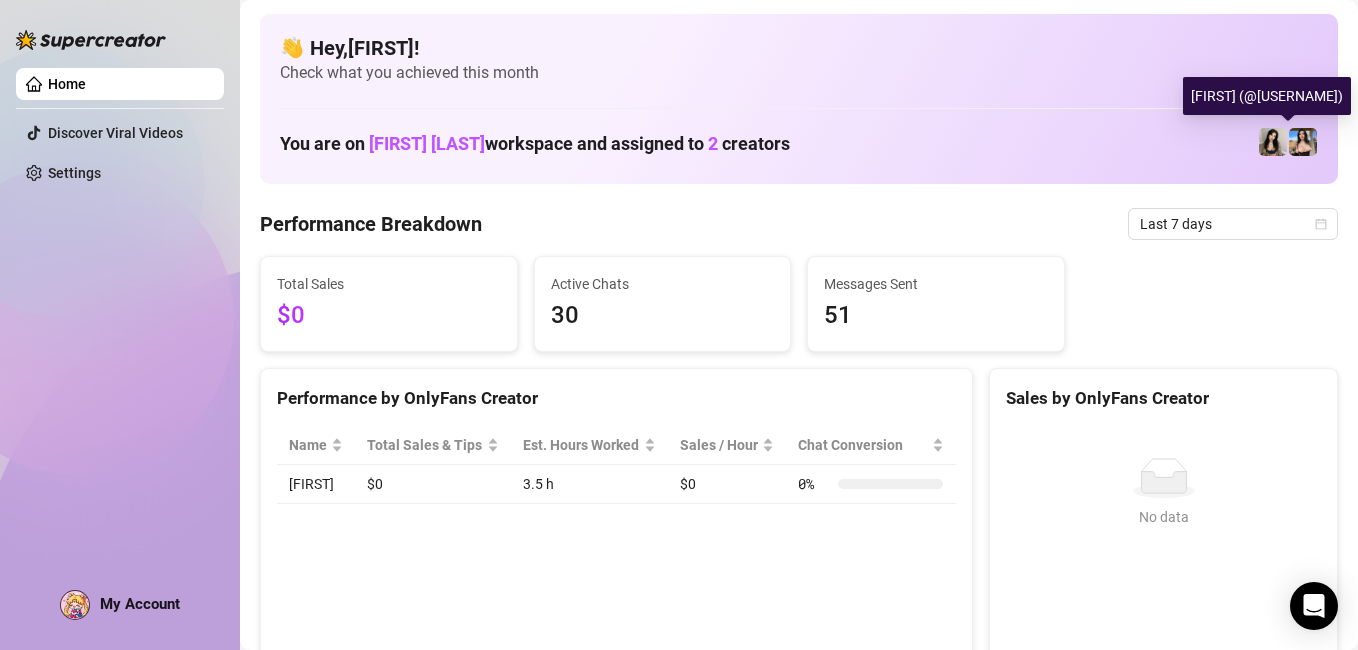 click at bounding box center [1303, 142] 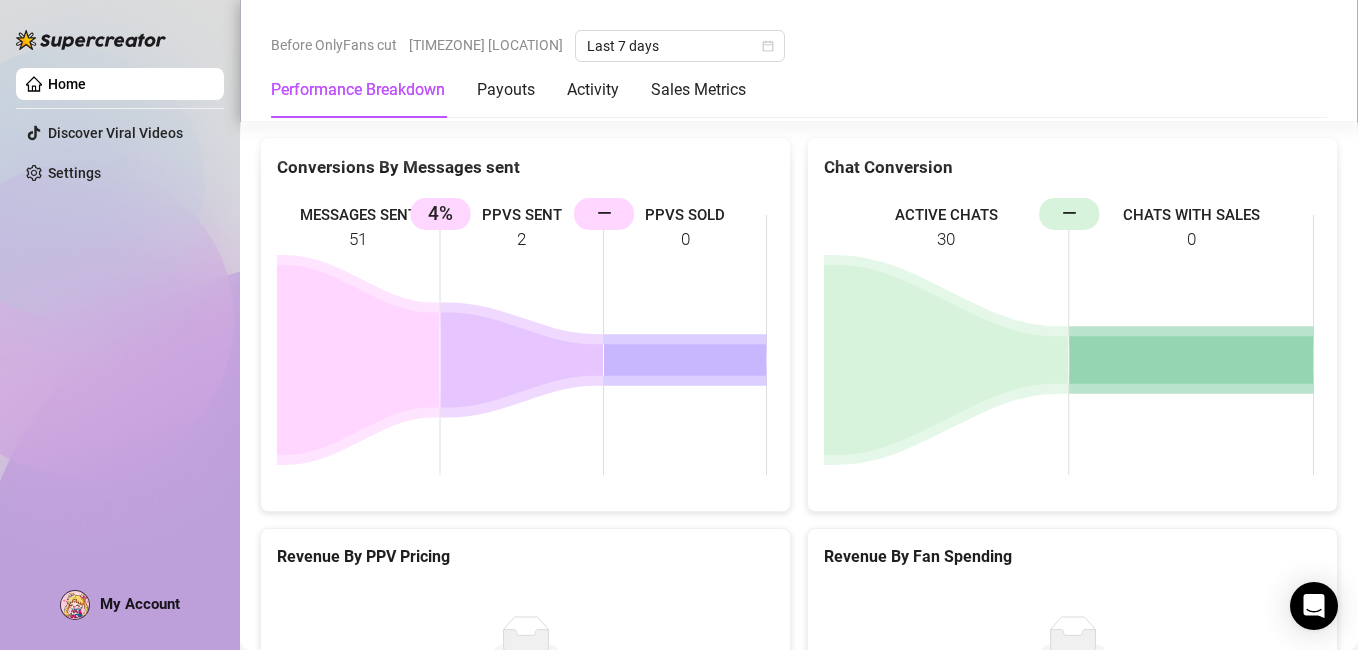 scroll, scrollTop: 2205, scrollLeft: 0, axis: vertical 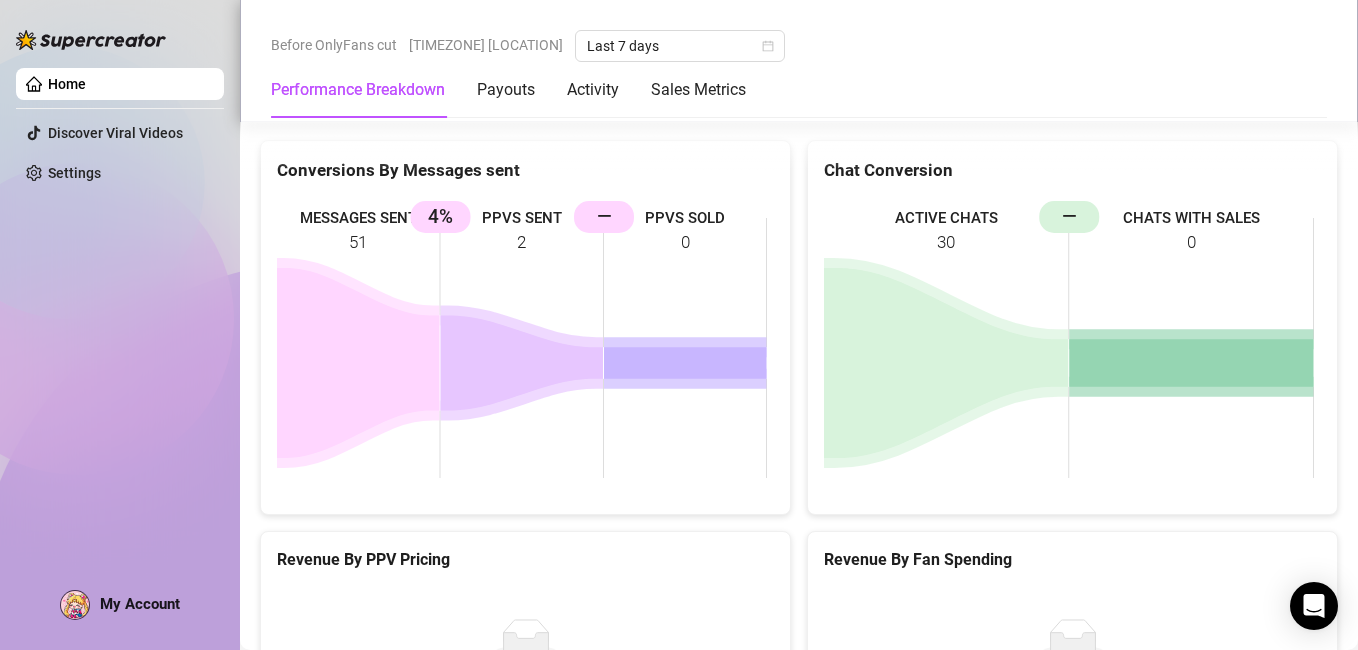 click 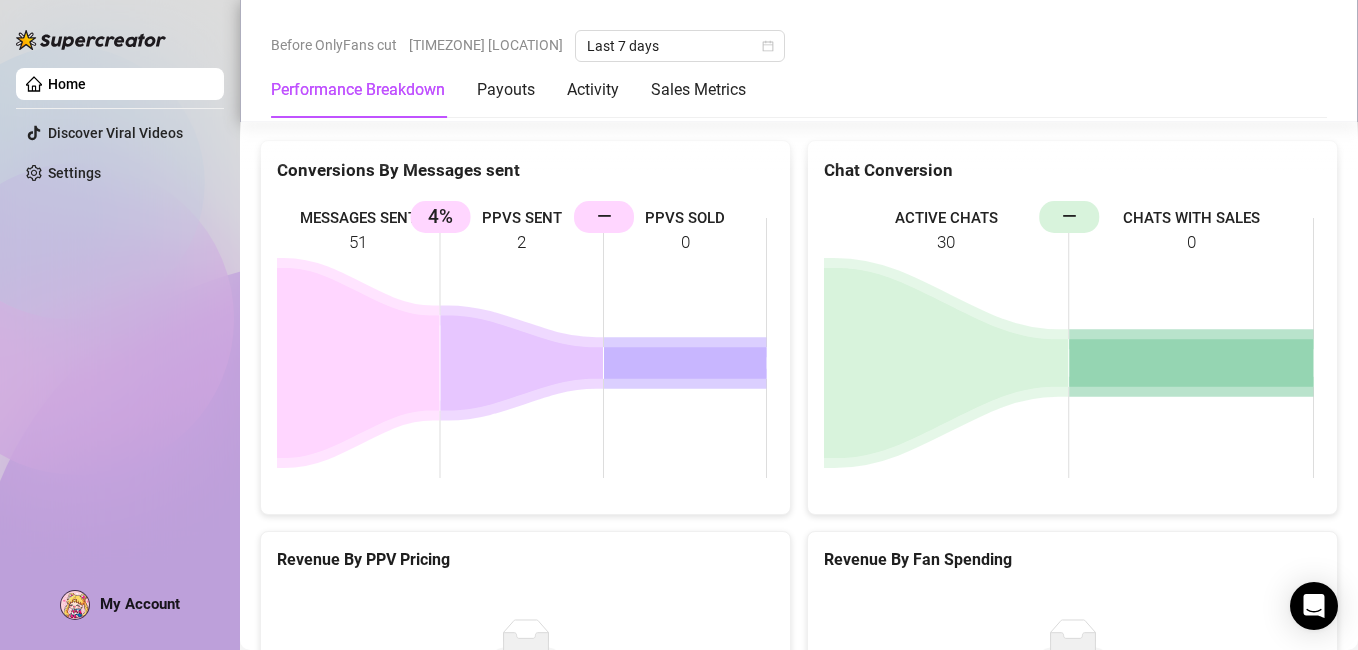 click on "Chat Conversion" at bounding box center (1072, 170) 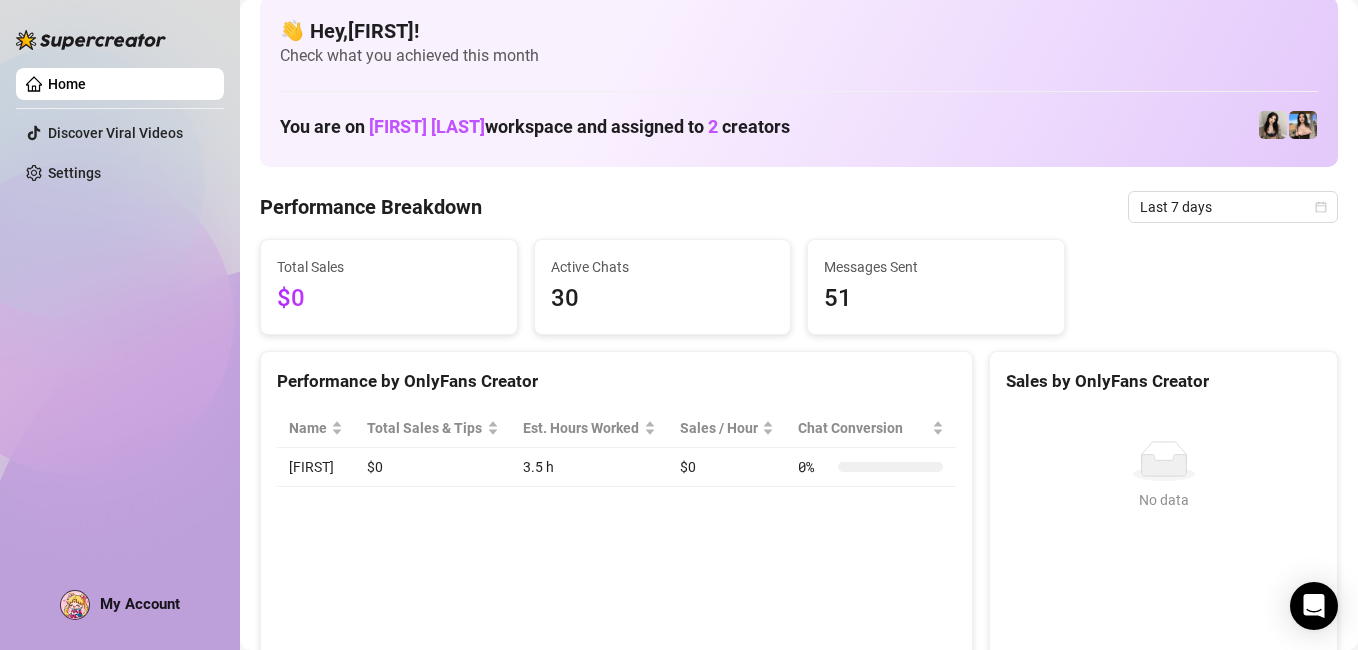 scroll, scrollTop: 0, scrollLeft: 0, axis: both 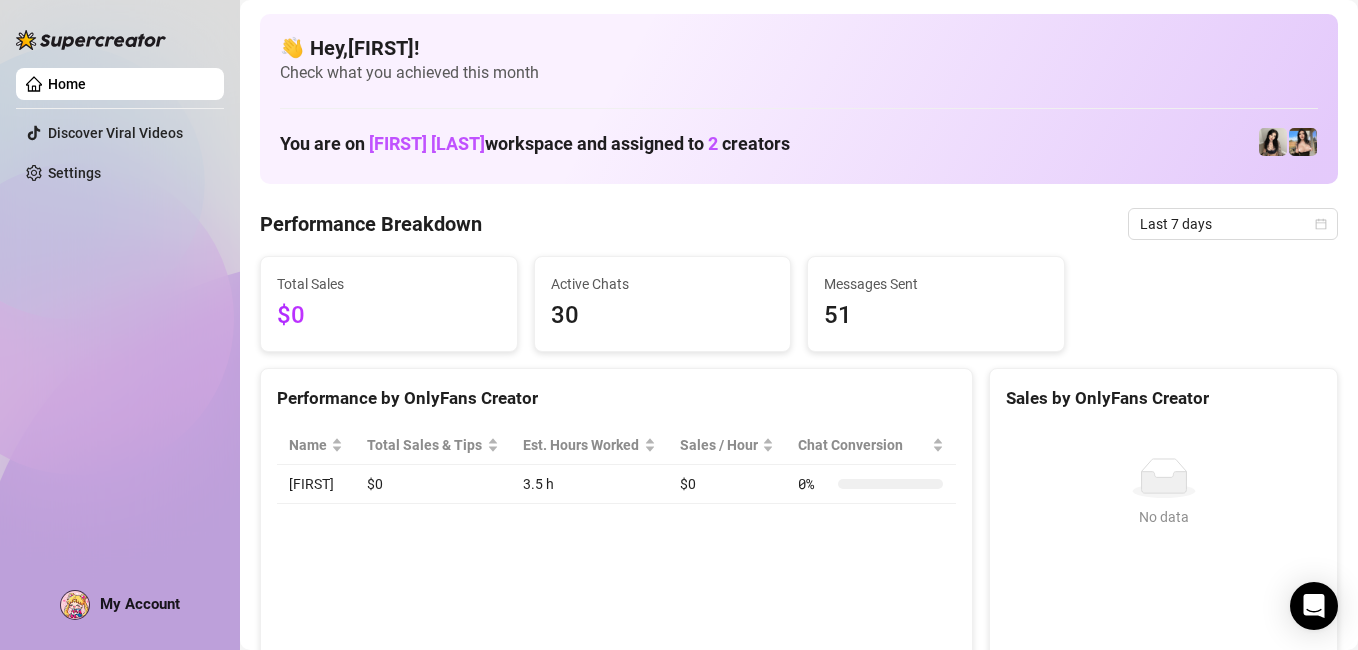 click on "Home" at bounding box center (67, 84) 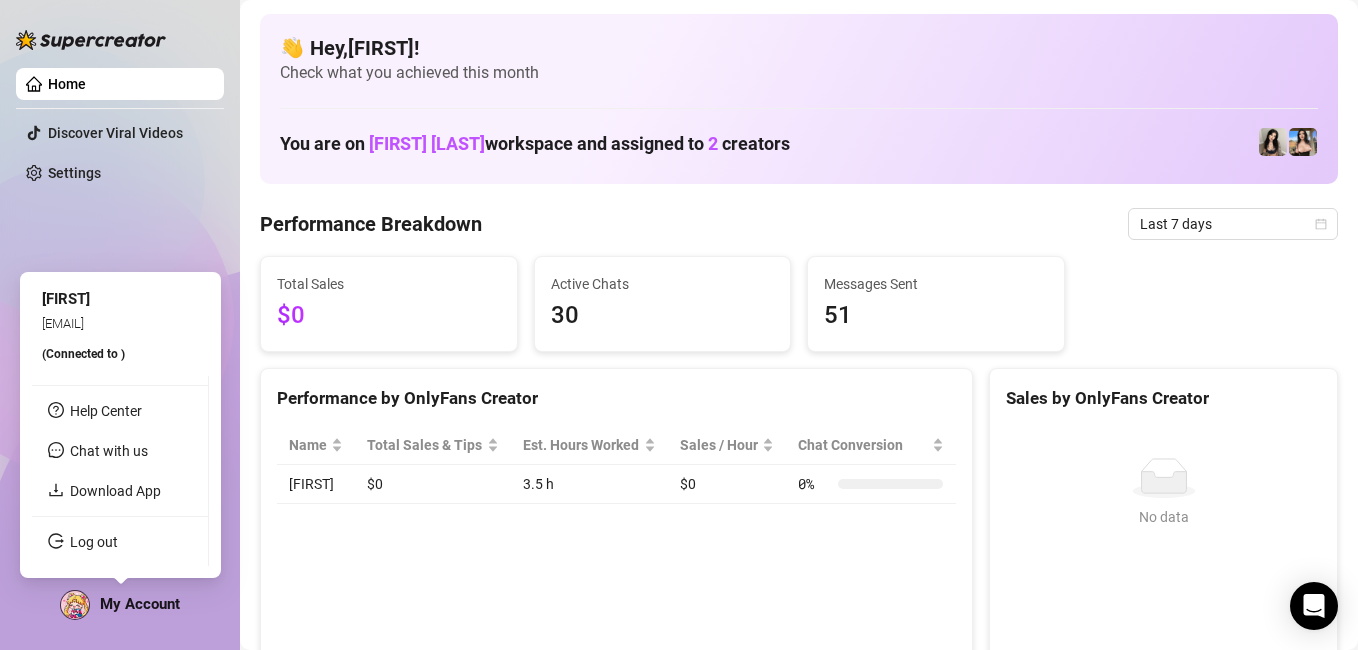 click on "(Connected to   )" at bounding box center (83, 354) 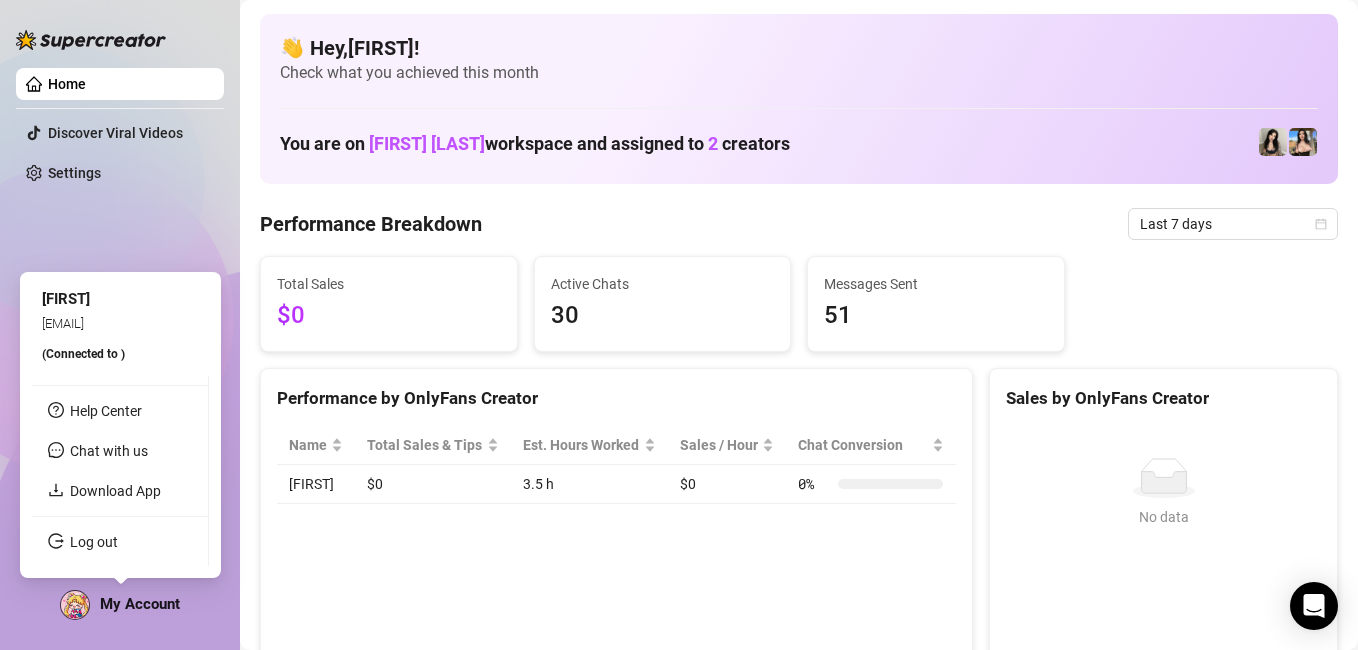 click on "(Connected to   )" at bounding box center [83, 354] 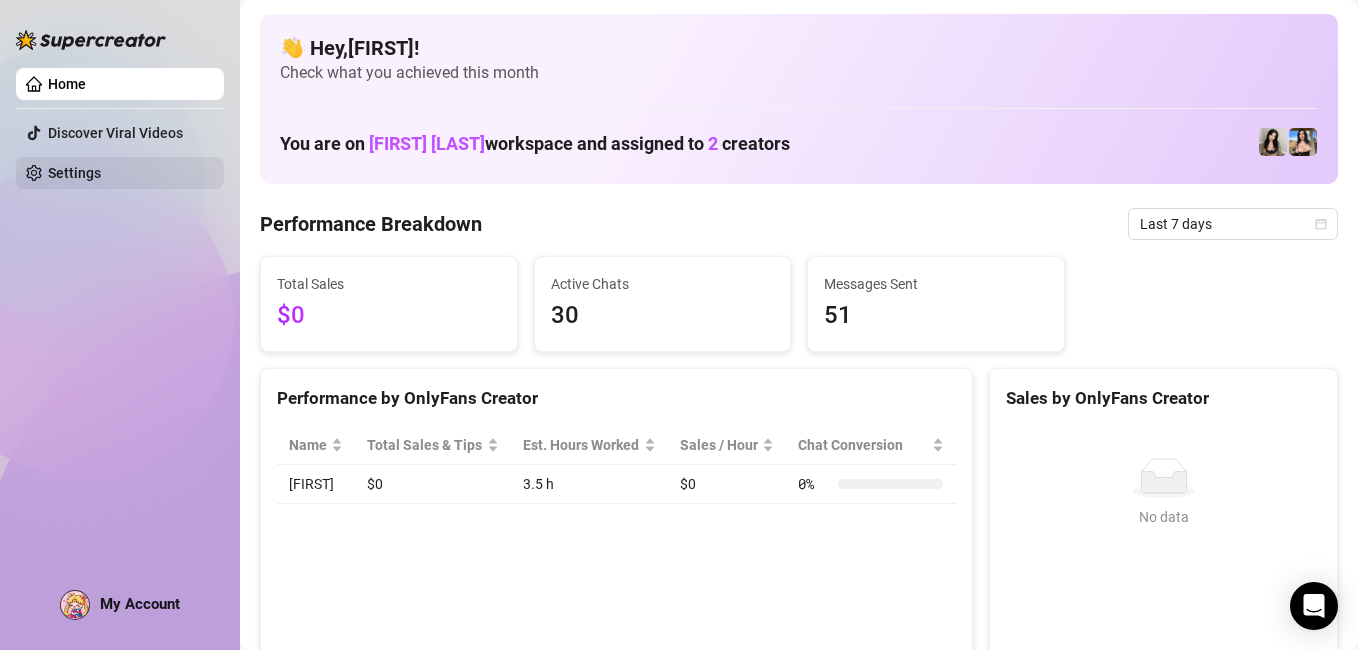 click on "Settings" at bounding box center (74, 173) 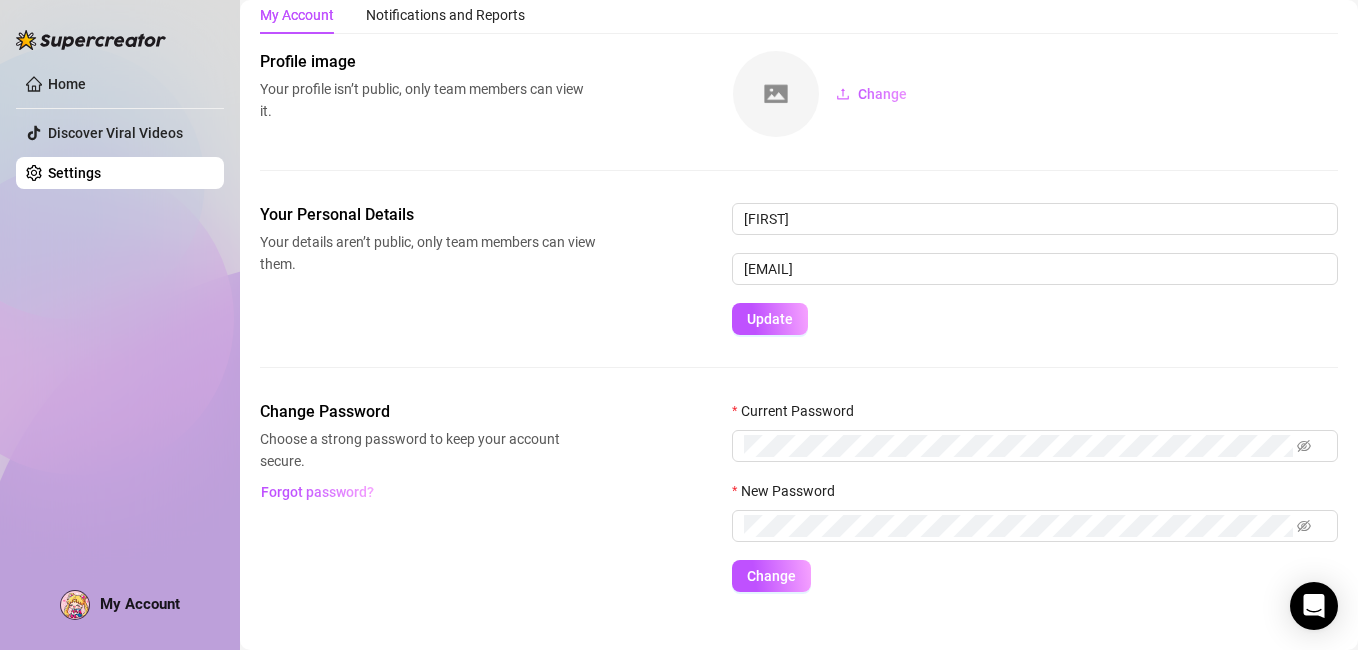 scroll, scrollTop: 92, scrollLeft: 0, axis: vertical 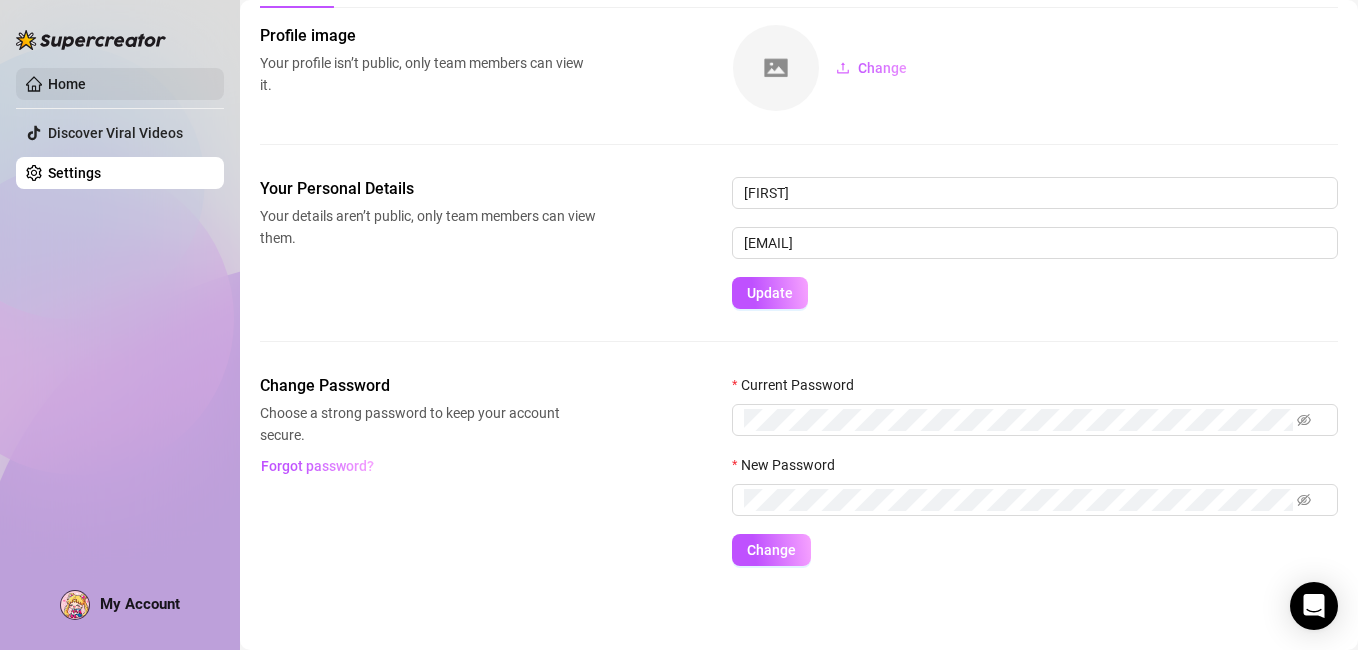 click on "Home" at bounding box center (67, 84) 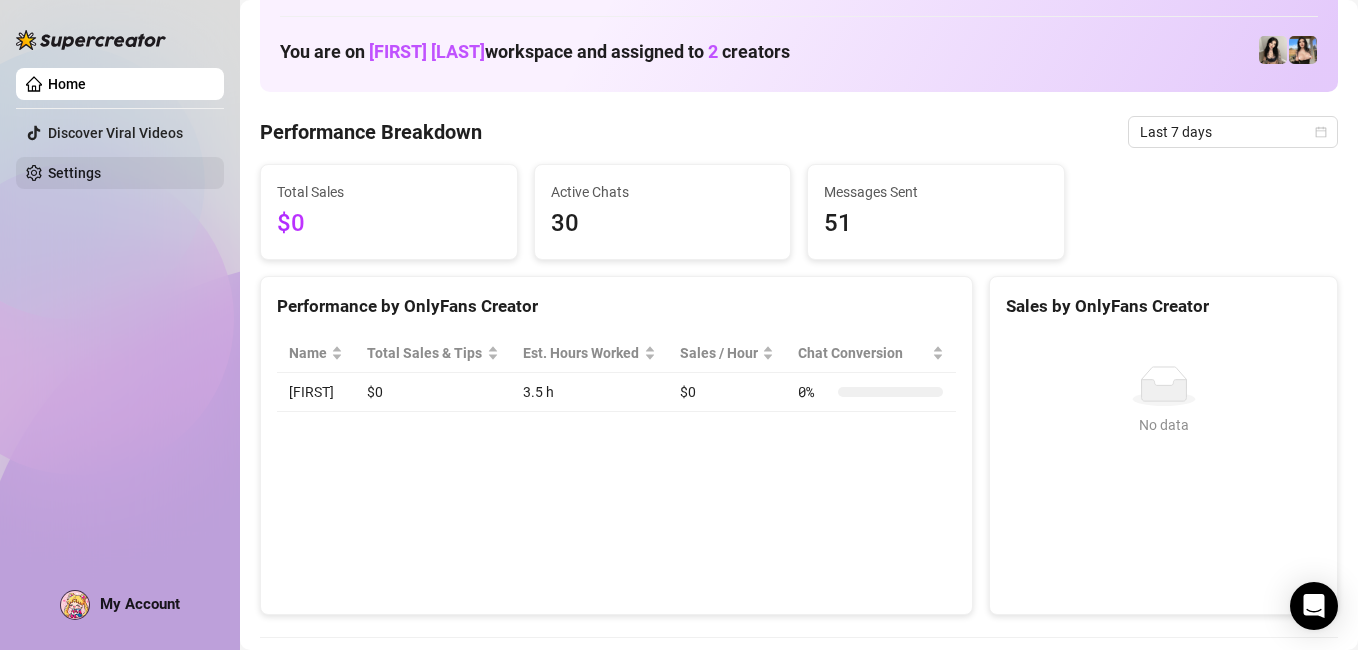 click on "Settings" at bounding box center (74, 173) 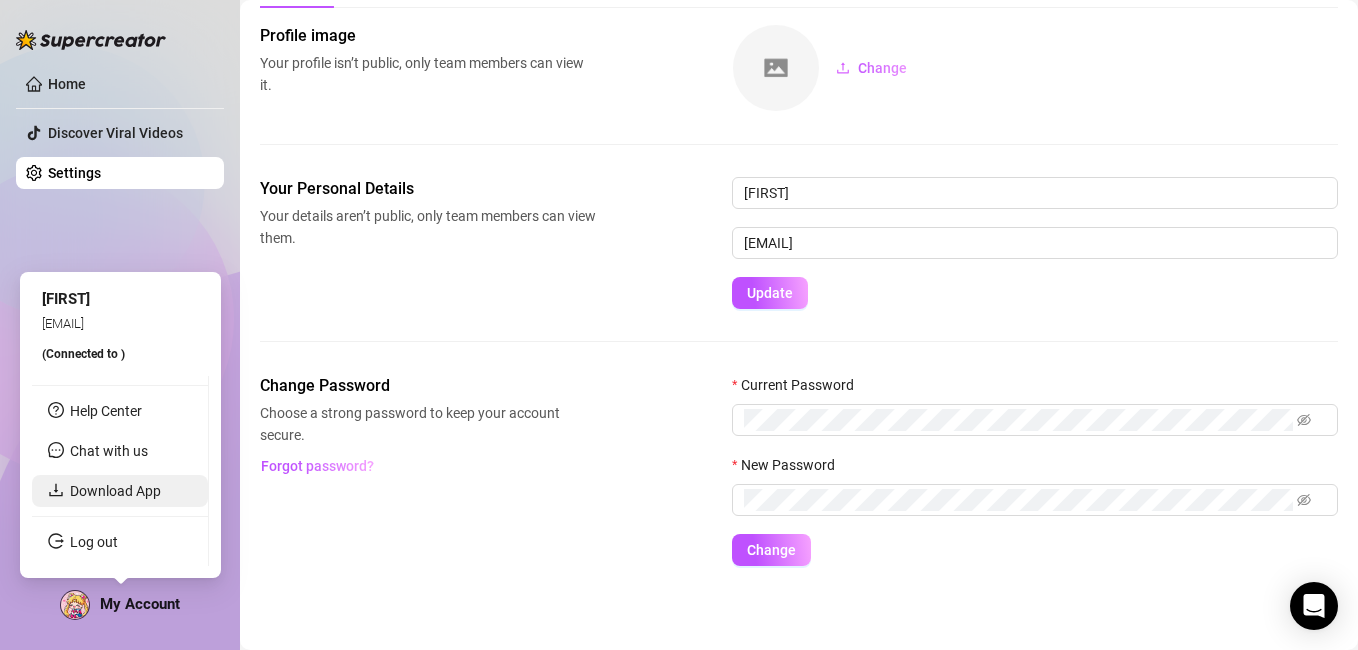 click on "Download App" at bounding box center [115, 491] 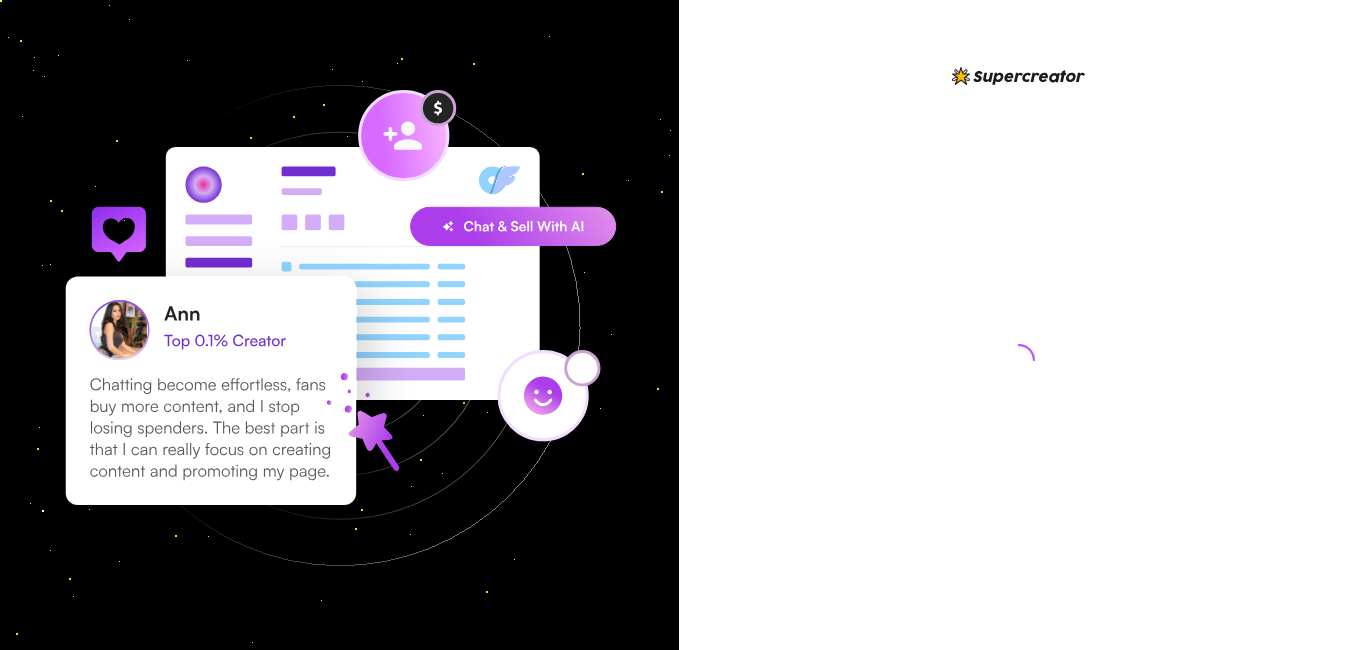 scroll, scrollTop: 0, scrollLeft: 0, axis: both 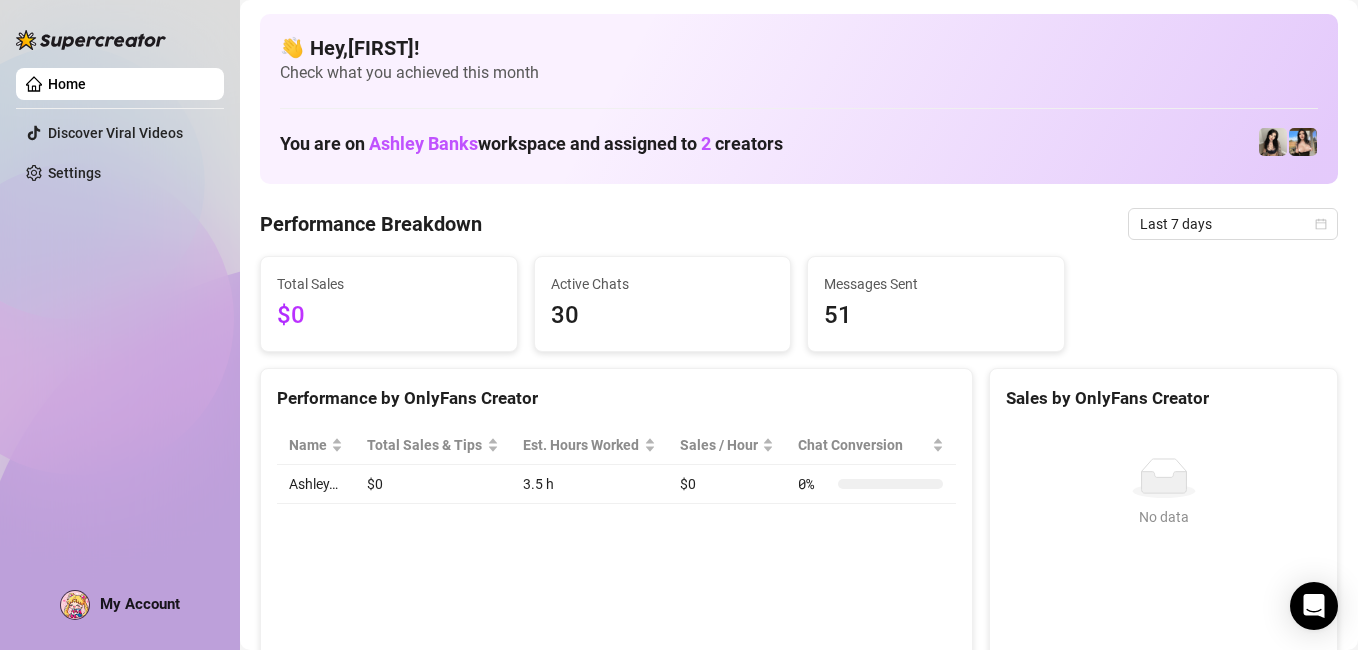 click on "51" at bounding box center [936, 316] 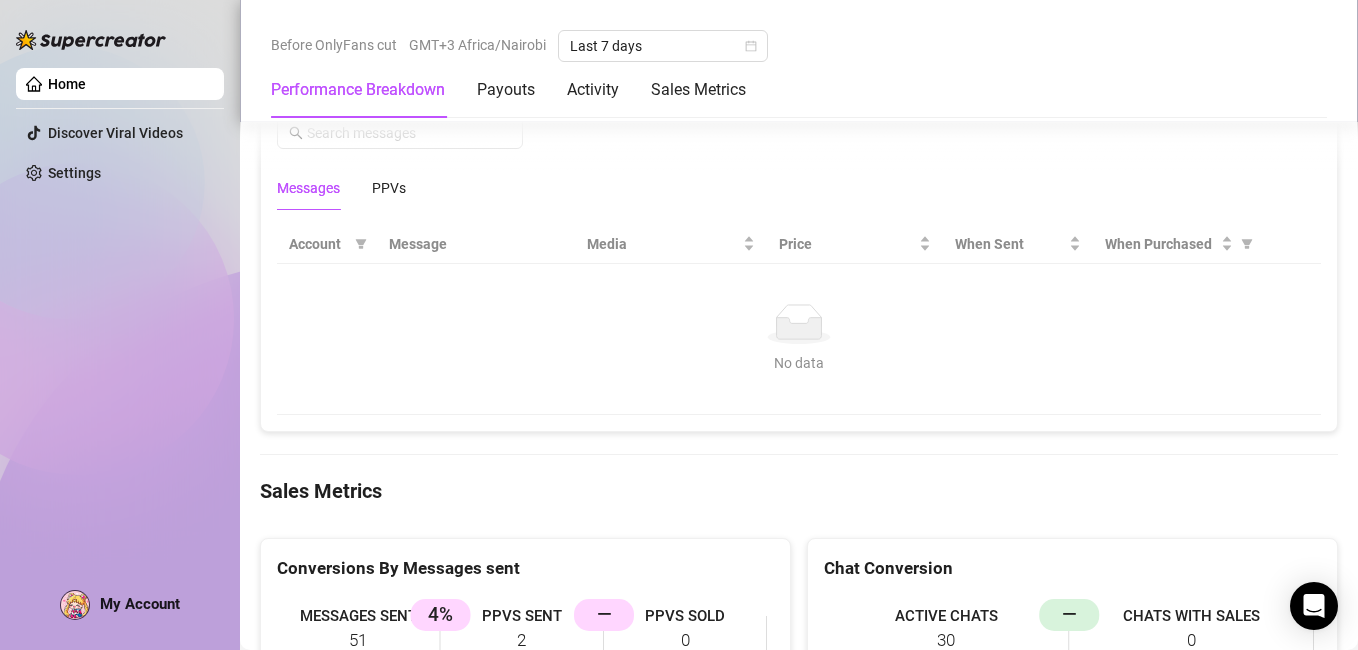 scroll, scrollTop: 1953, scrollLeft: 0, axis: vertical 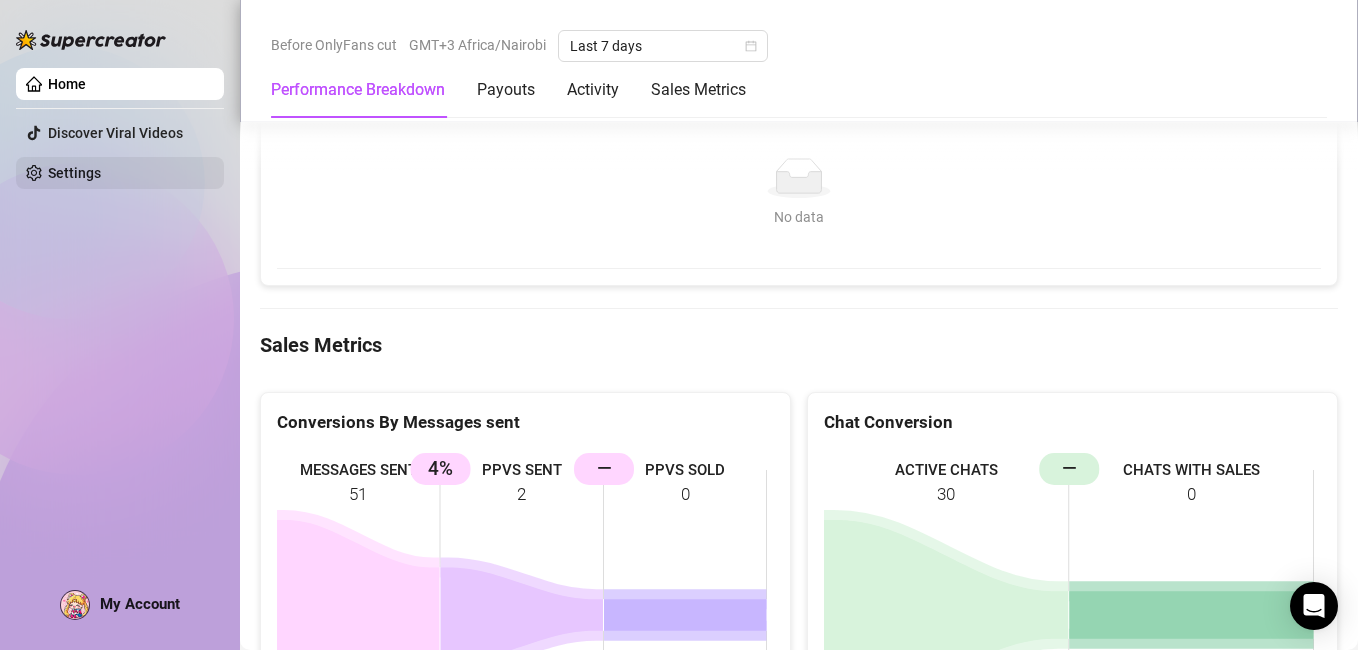 click on "Settings" at bounding box center [74, 173] 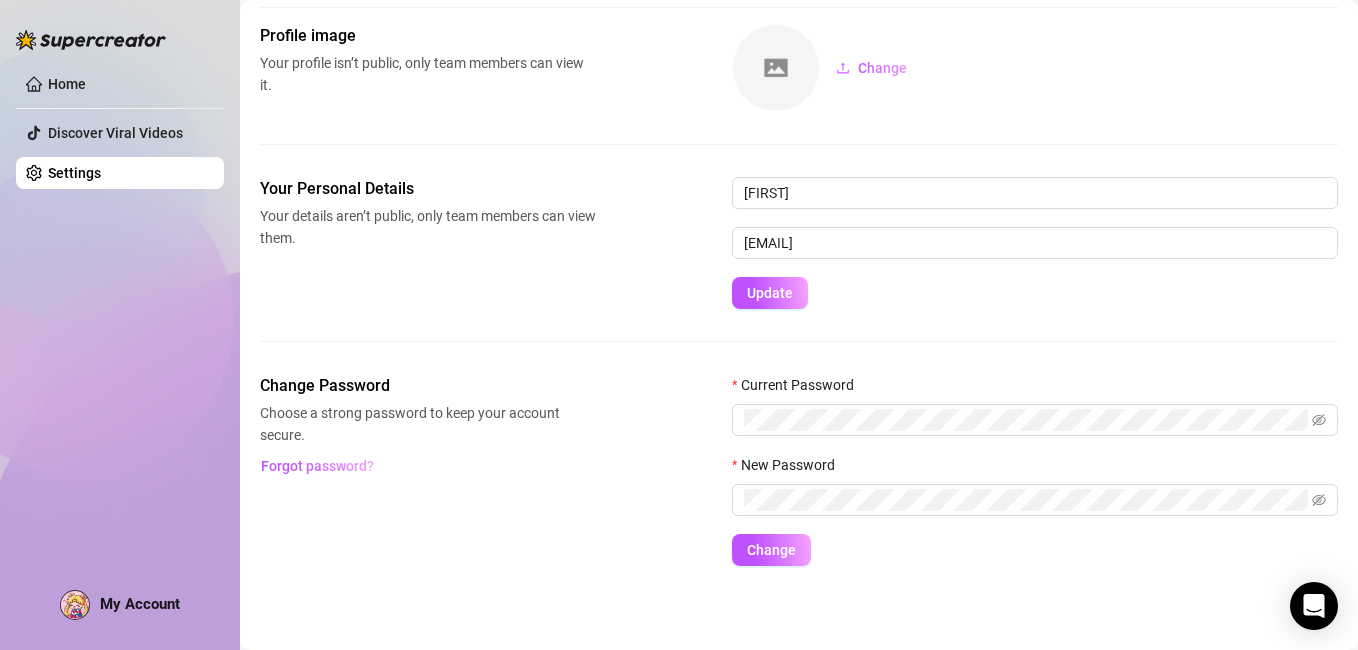 scroll, scrollTop: 92, scrollLeft: 0, axis: vertical 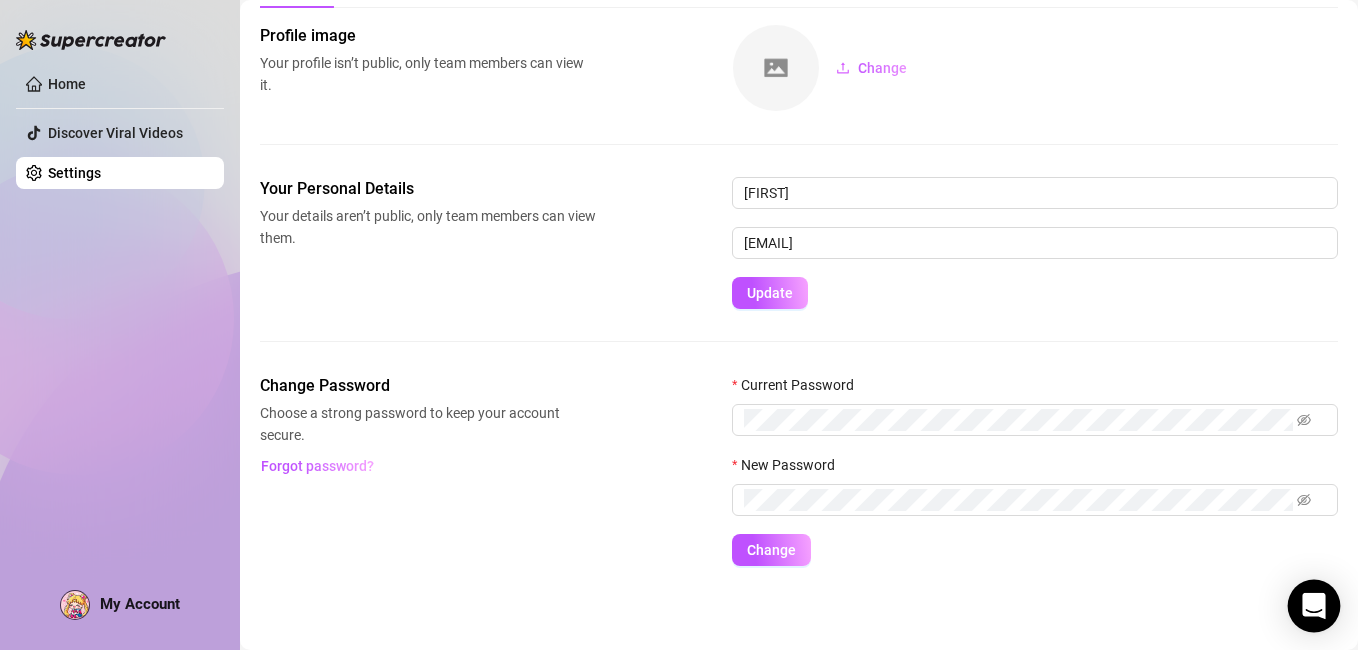 click 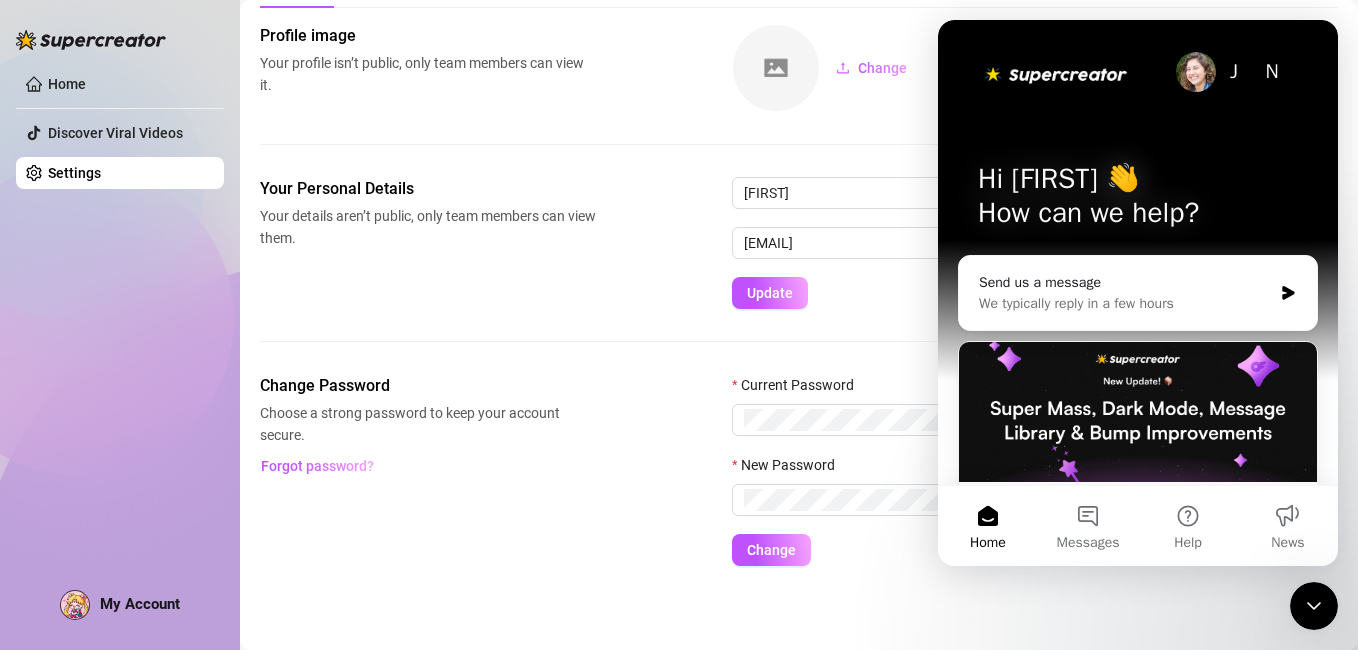 scroll, scrollTop: 0, scrollLeft: 0, axis: both 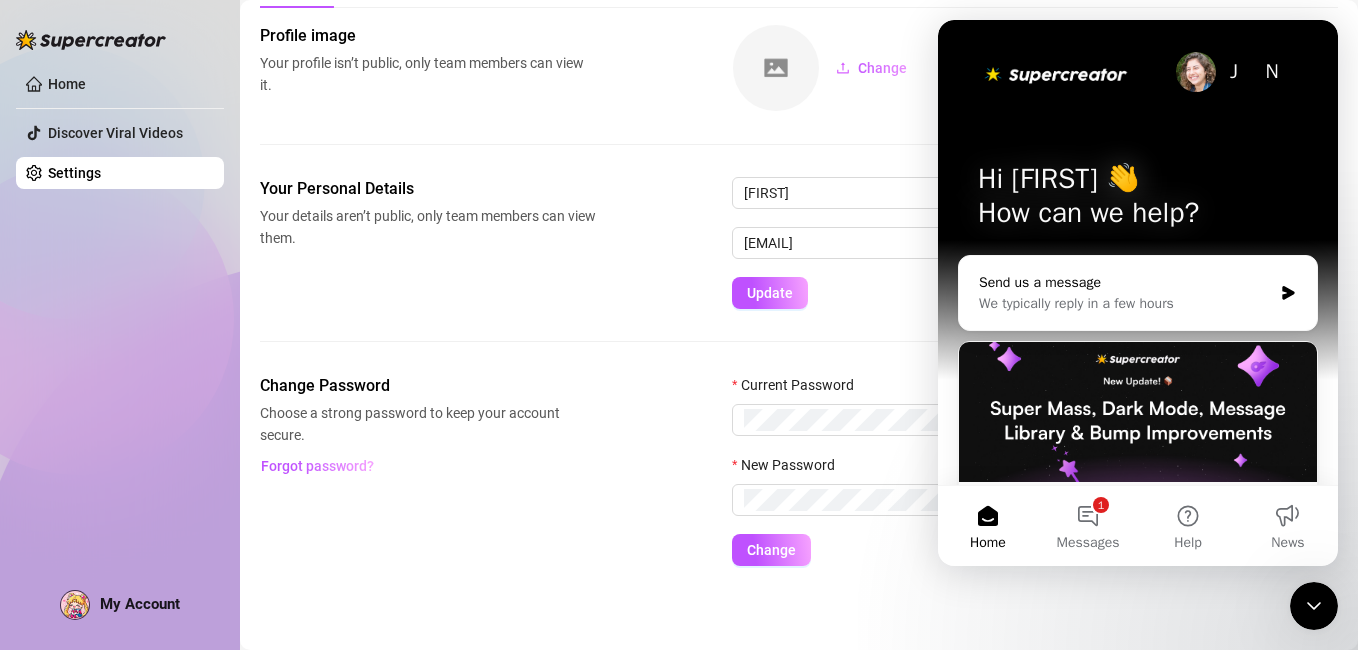 click on "We typically reply in a few hours" at bounding box center (1125, 303) 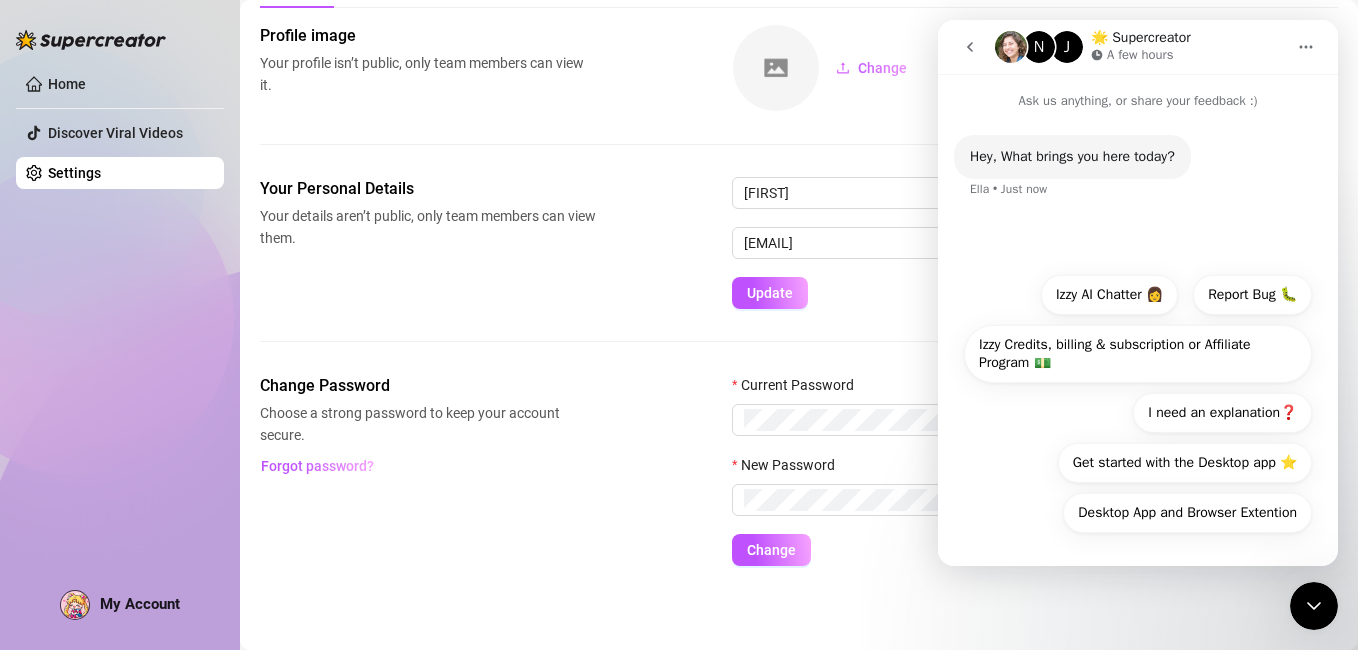 click on "Home Discover Viral Videos Settings My Account" at bounding box center [120, 316] 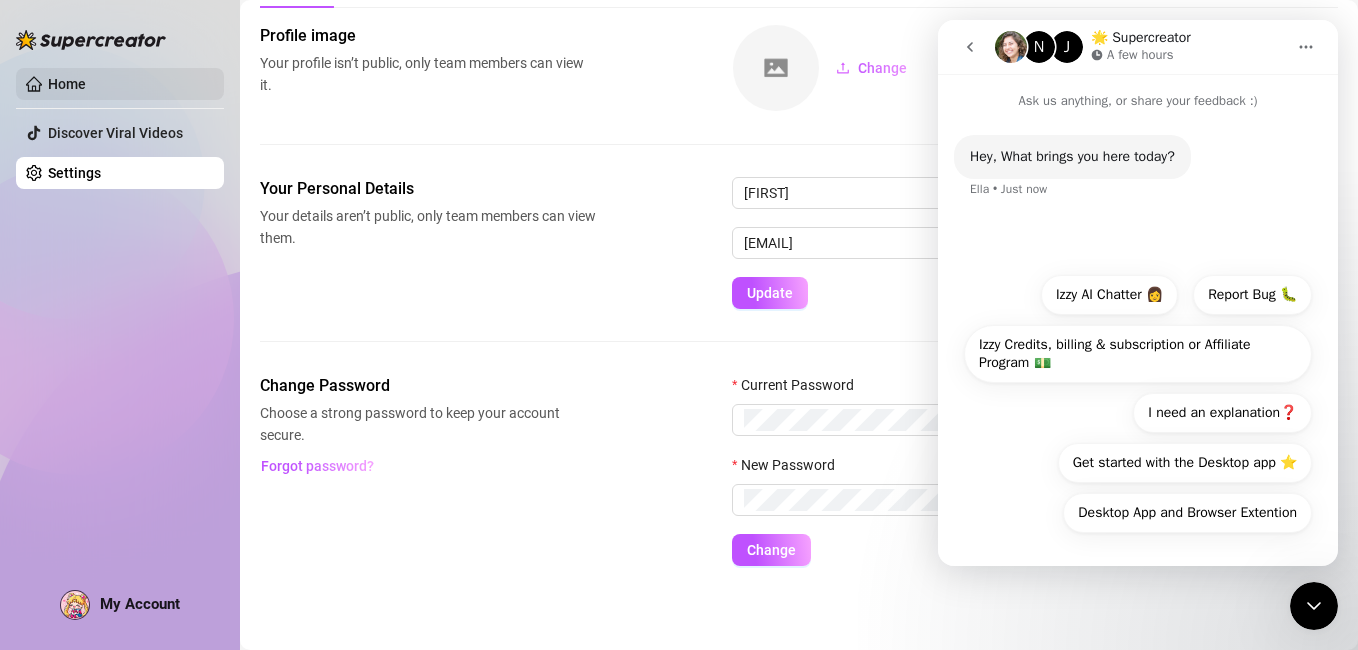 click on "Home" at bounding box center (67, 84) 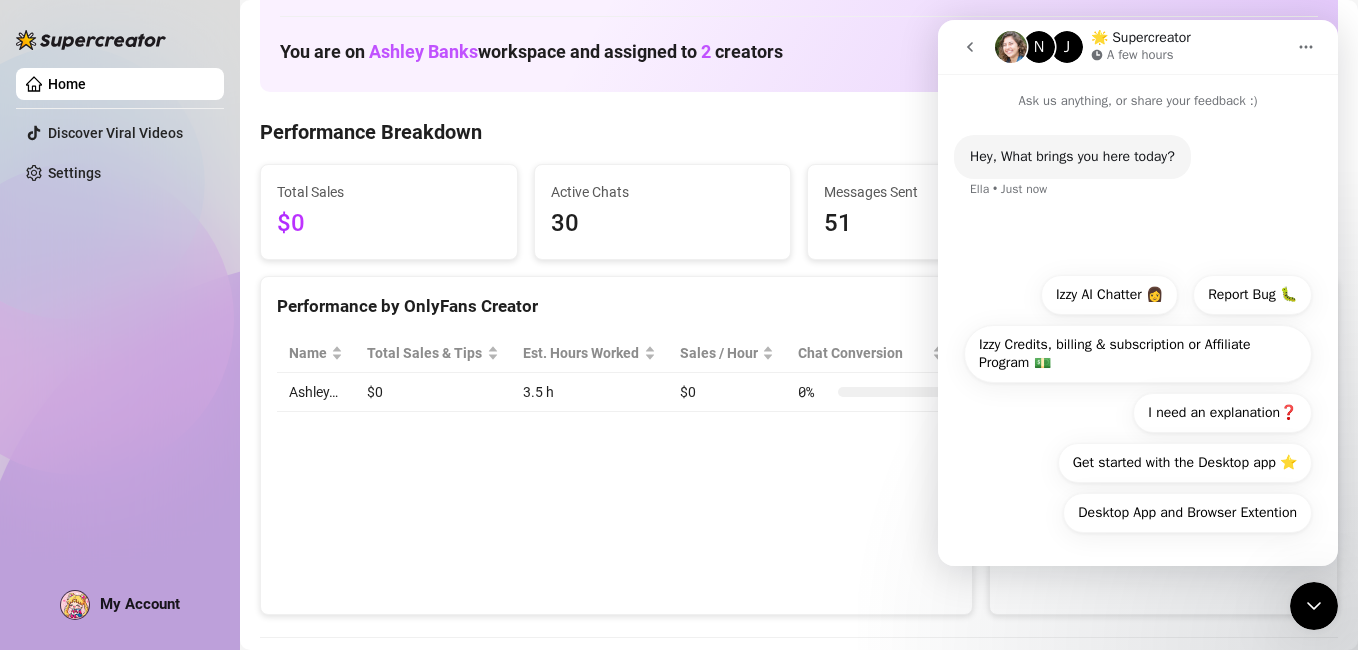 click on "Home" at bounding box center (67, 84) 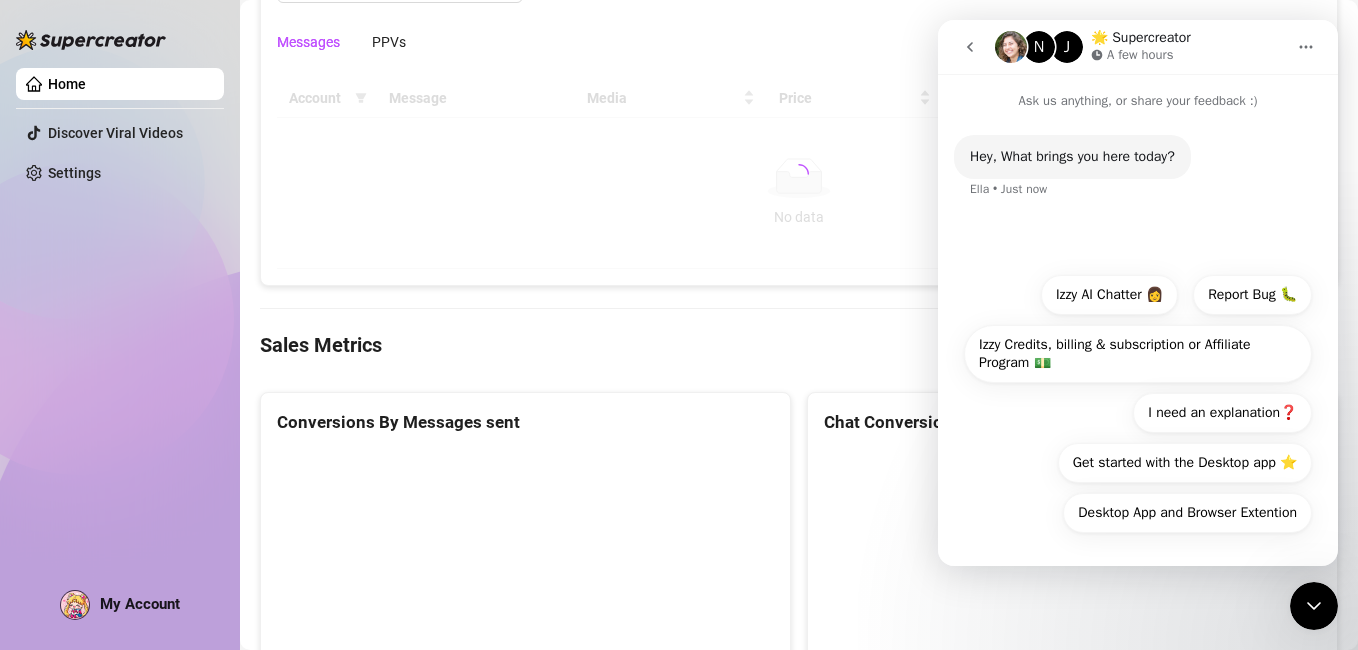 click at bounding box center (91, 40) 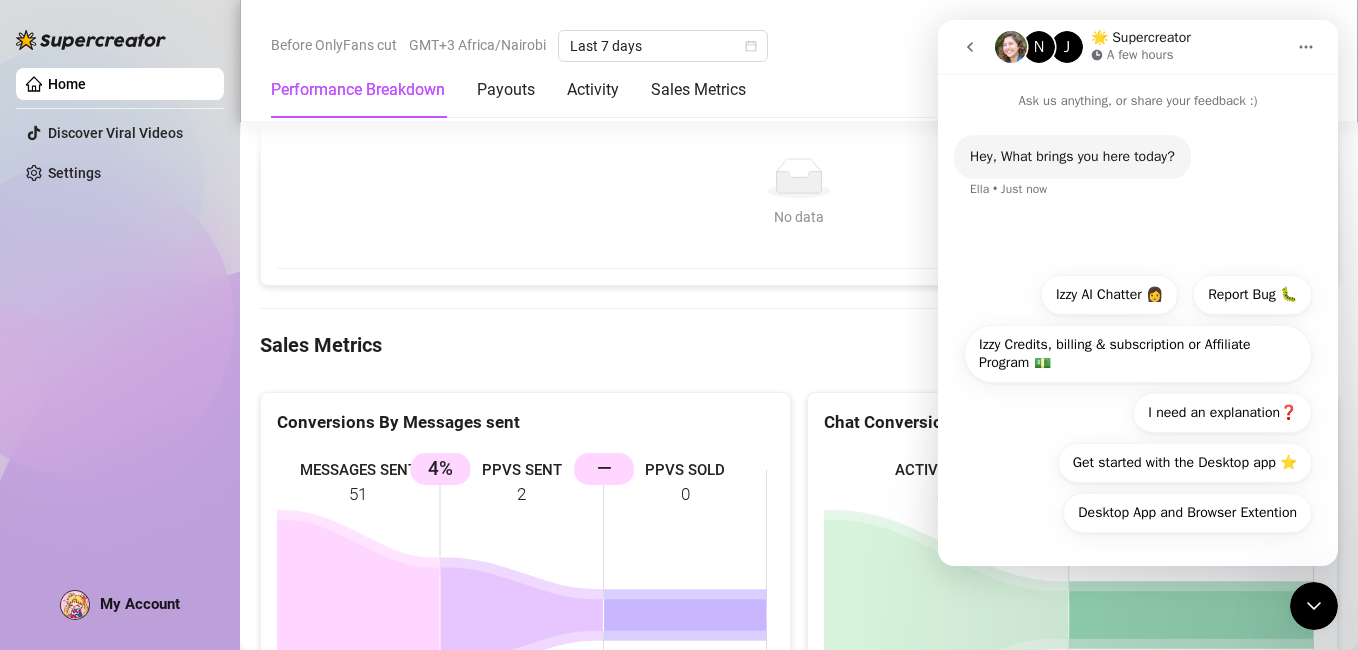 click at bounding box center [91, 40] 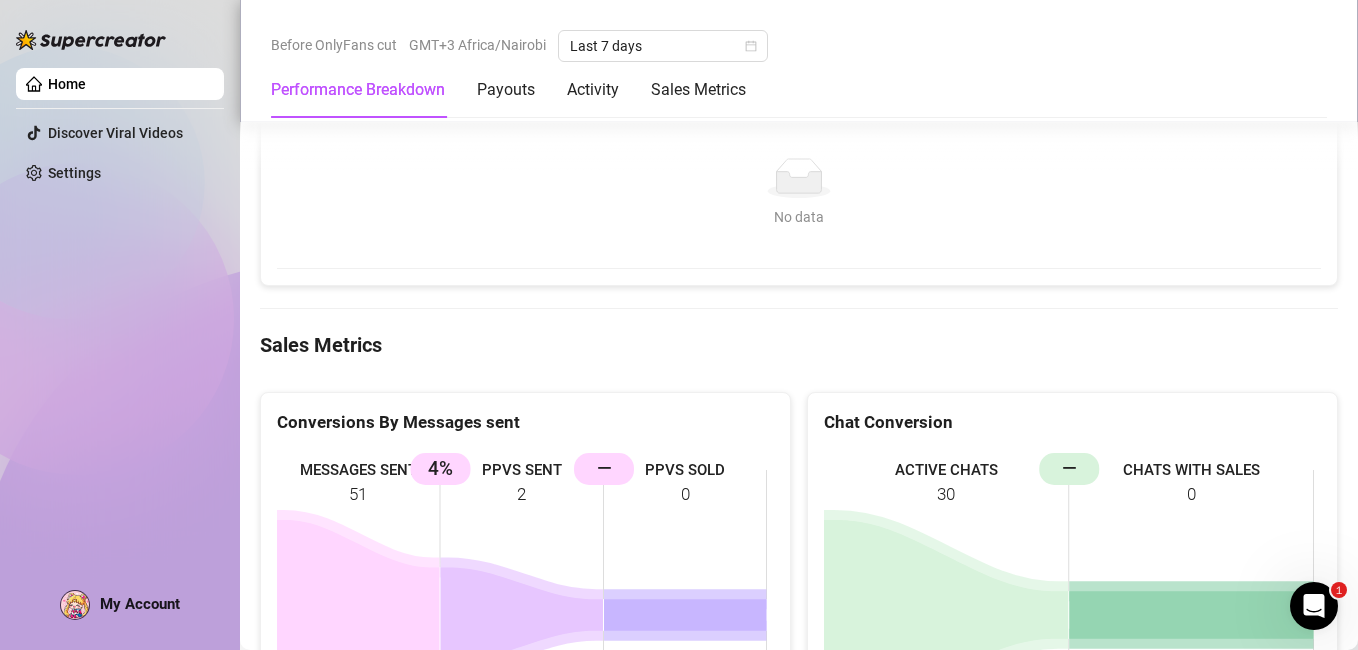scroll, scrollTop: 0, scrollLeft: 0, axis: both 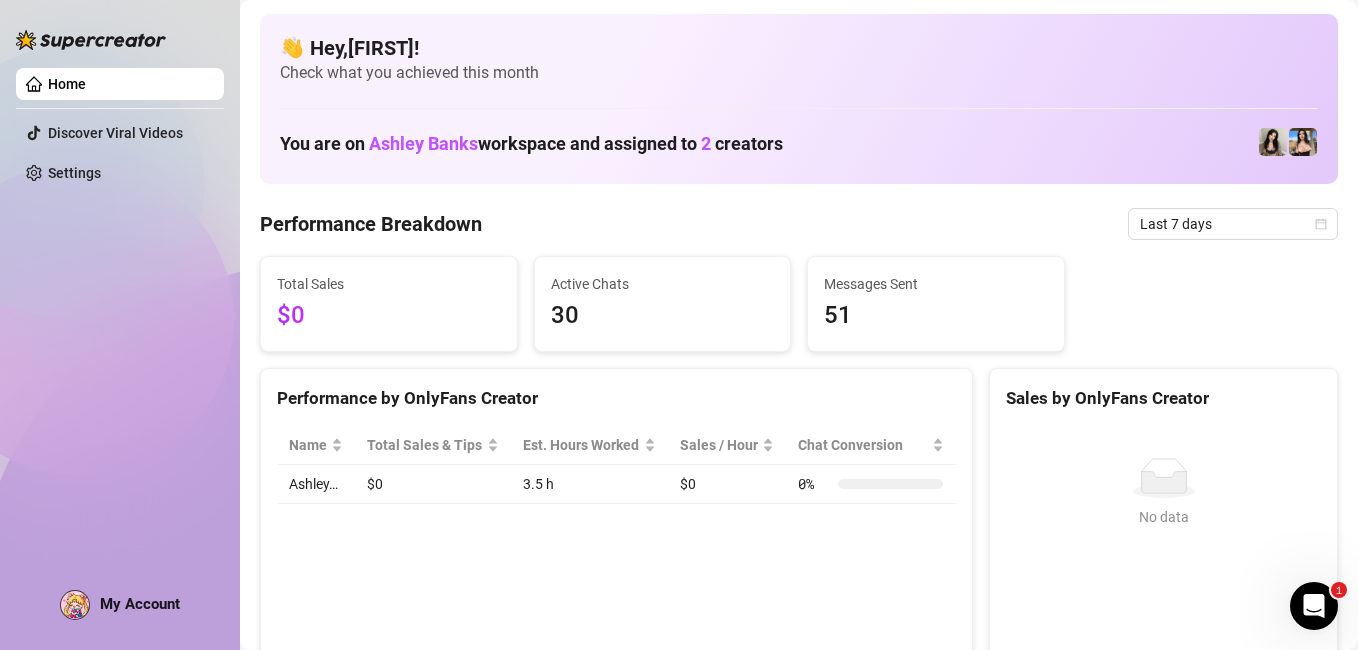 click at bounding box center (1273, 142) 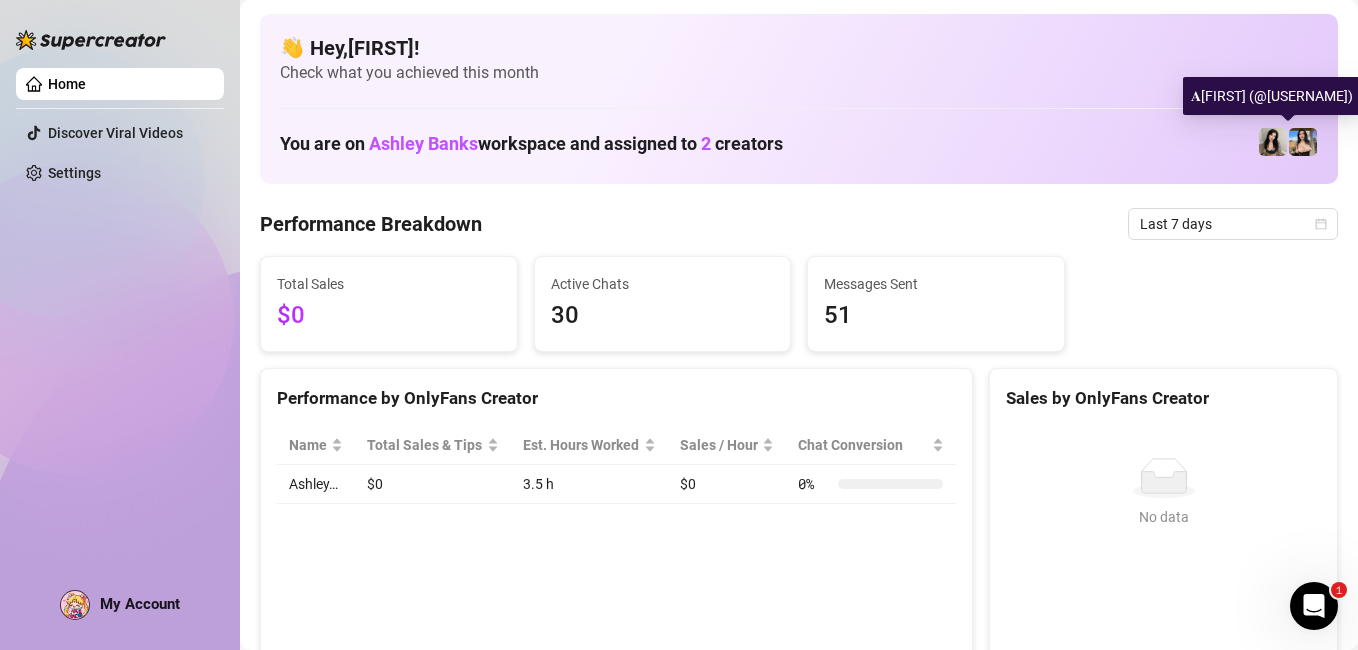 click at bounding box center (1303, 142) 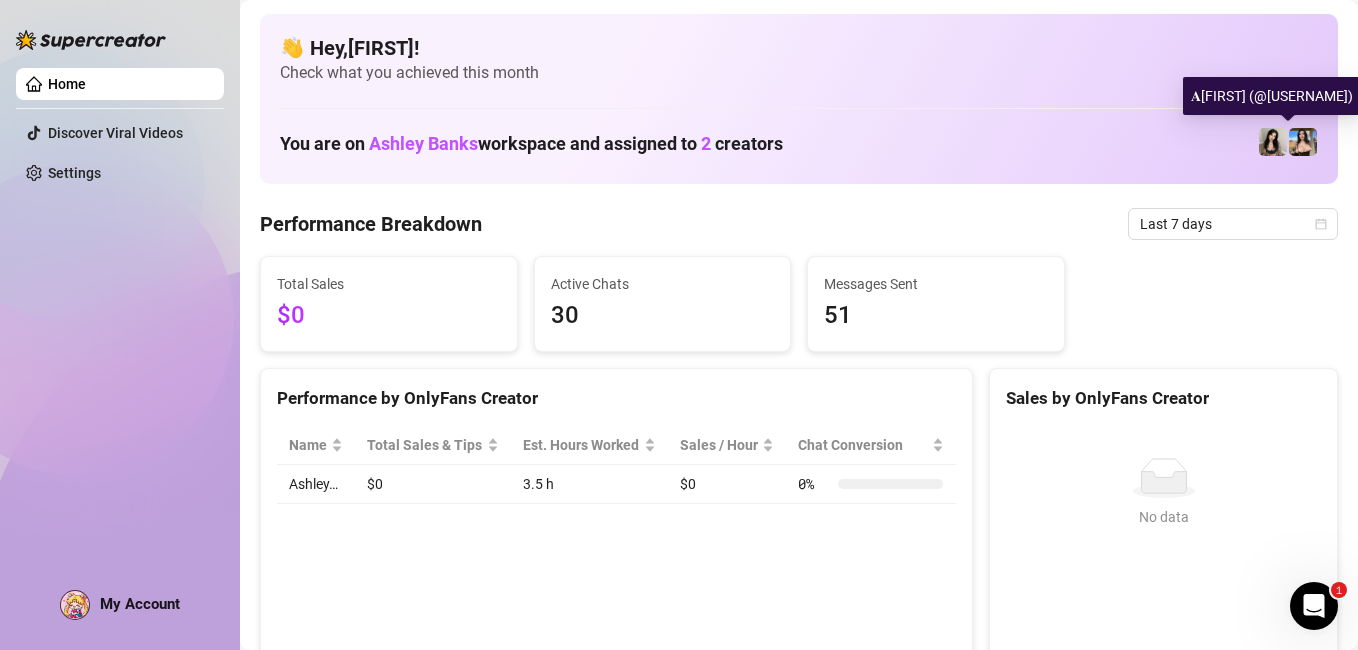 click on "𝐀𝐬𝐡𝐥𝐞𝐲 (@ashbabetv_vip)" at bounding box center [1272, 96] 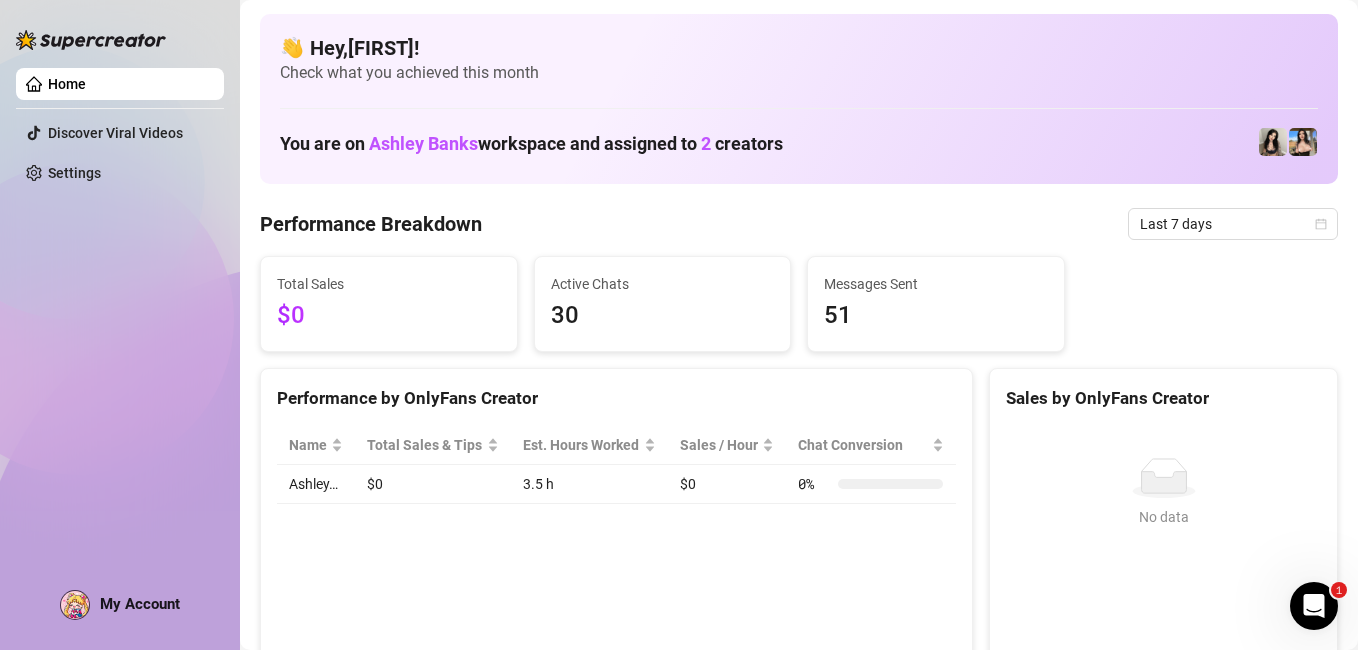 click at bounding box center [1273, 142] 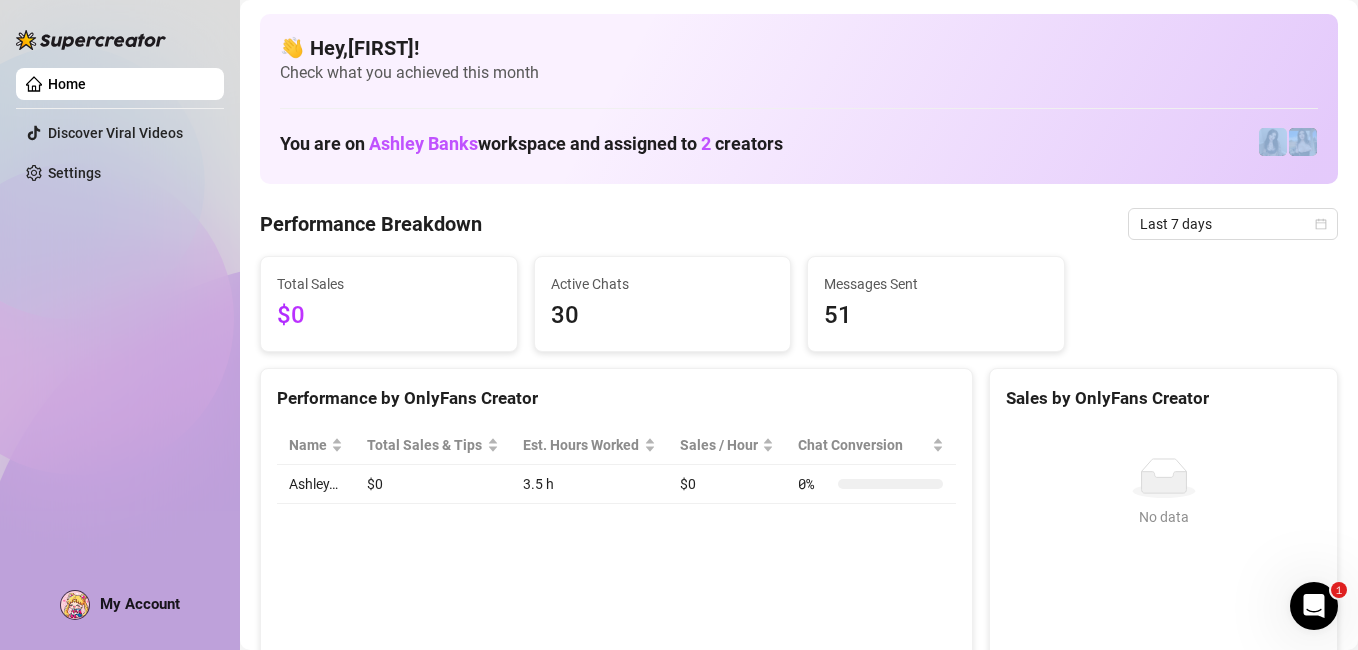 click at bounding box center [1273, 142] 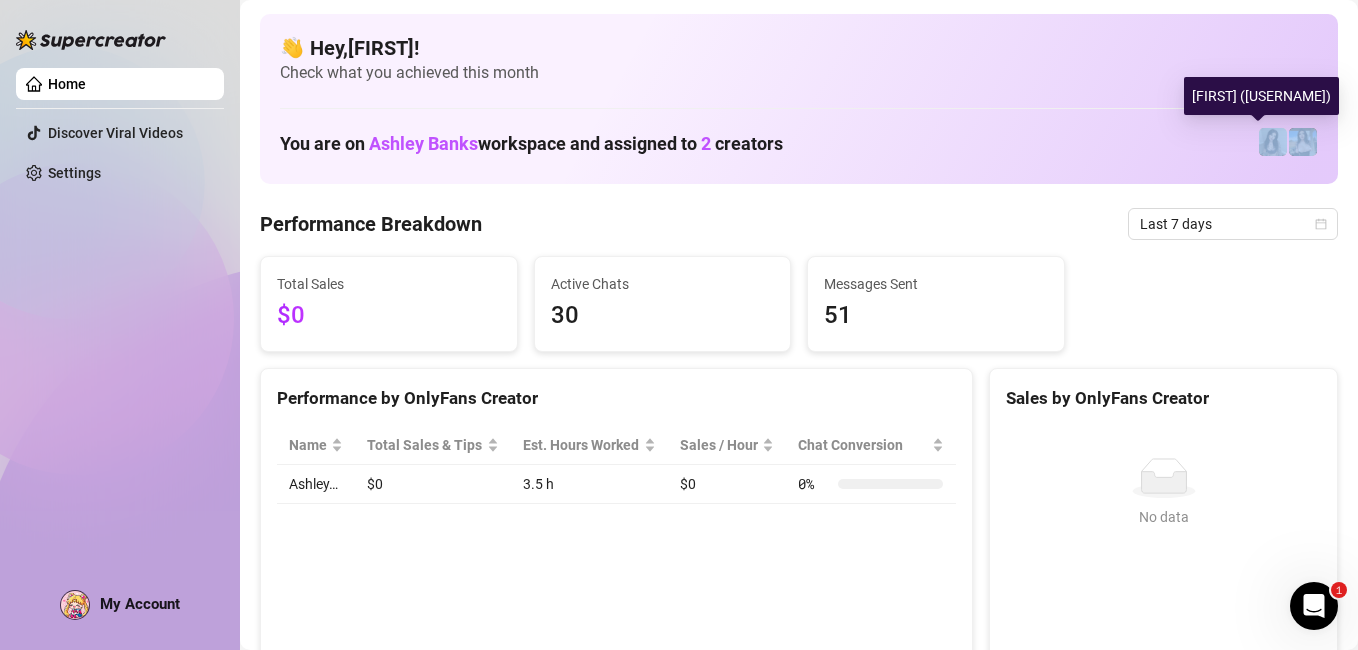 click at bounding box center [1273, 142] 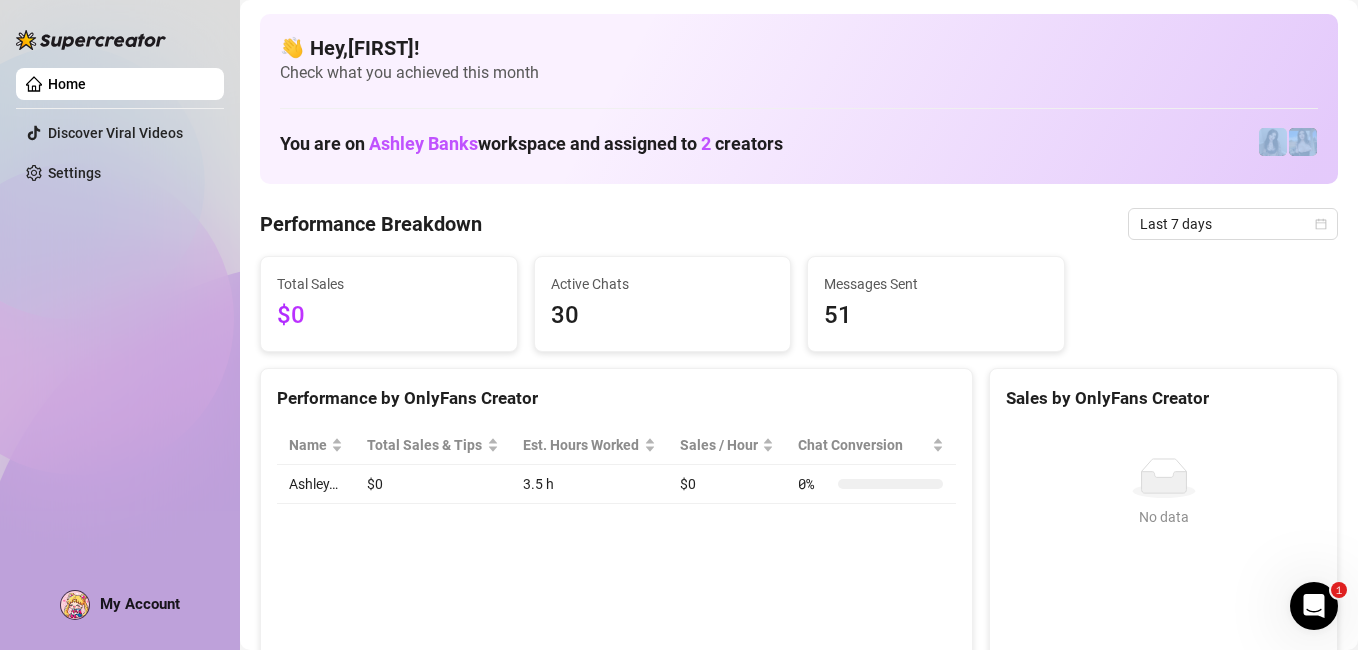 click at bounding box center [1273, 142] 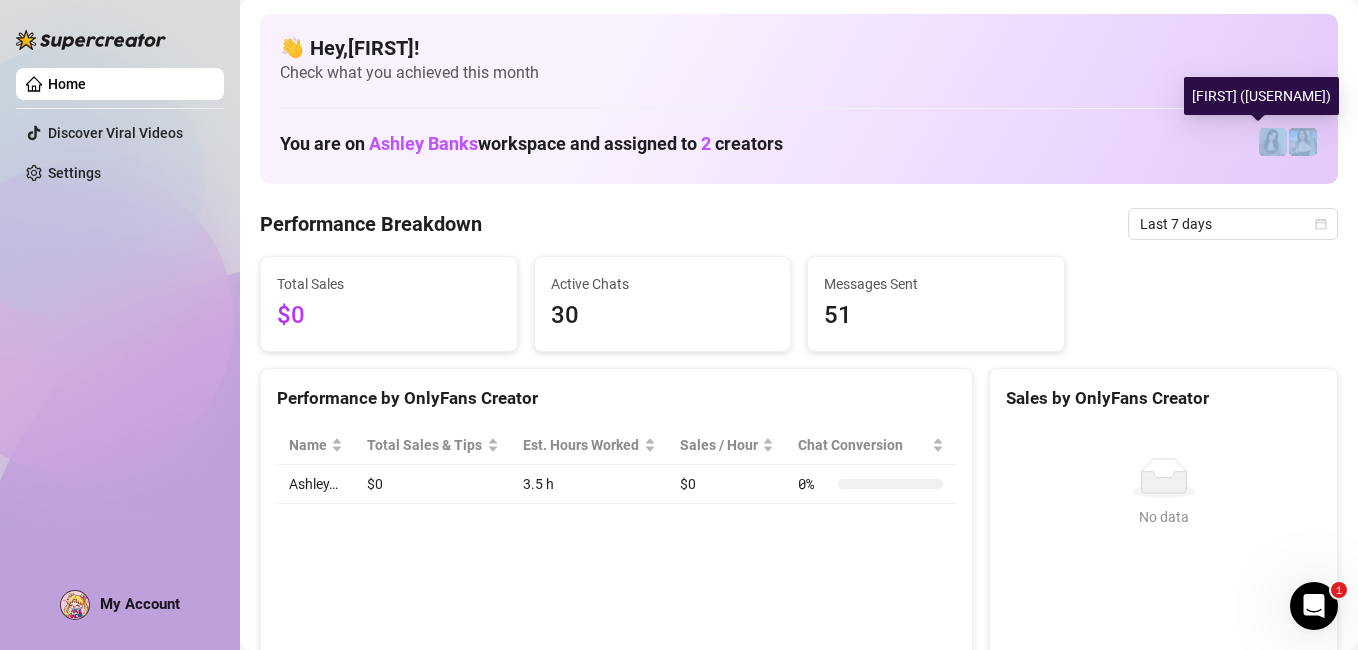 click at bounding box center [1273, 142] 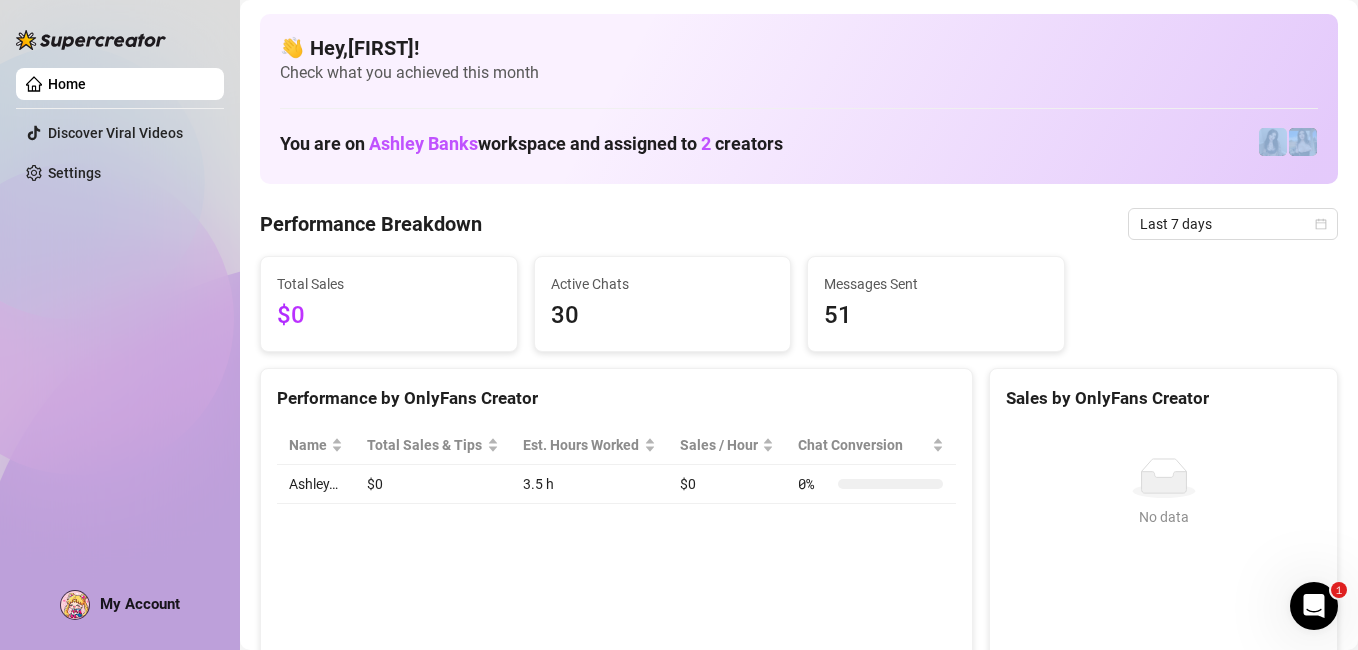 click on "👋 Hey,  Louise ! Check what you achieved this month You are on   Ashley Banks  workspace and assigned to   2   creators" at bounding box center (799, 99) 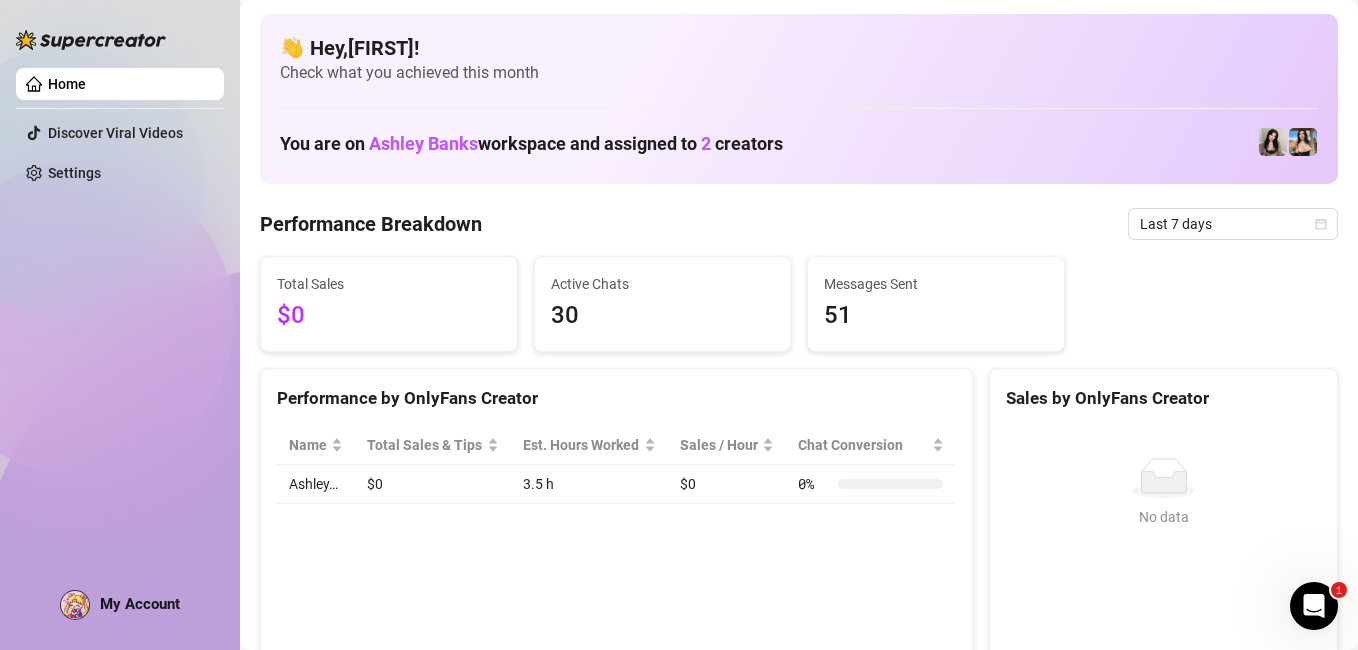 click on "Ashley Banks" at bounding box center [423, 143] 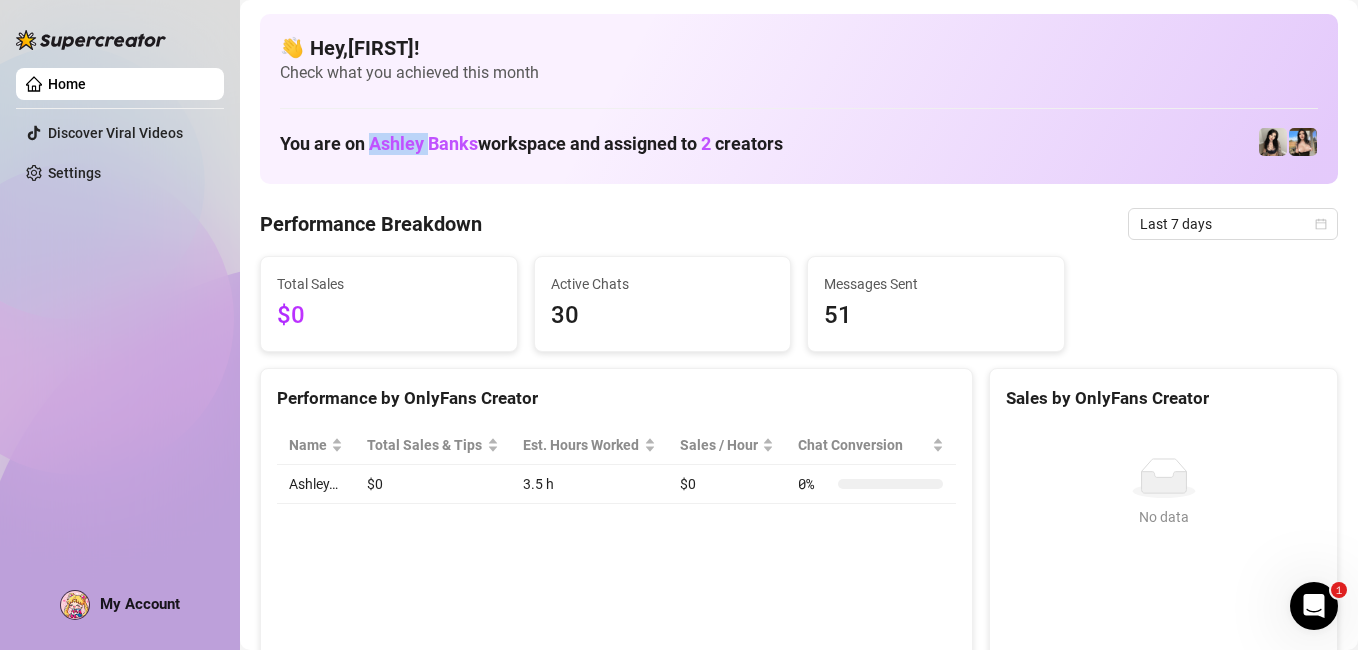 click on "Ashley Banks" at bounding box center (423, 143) 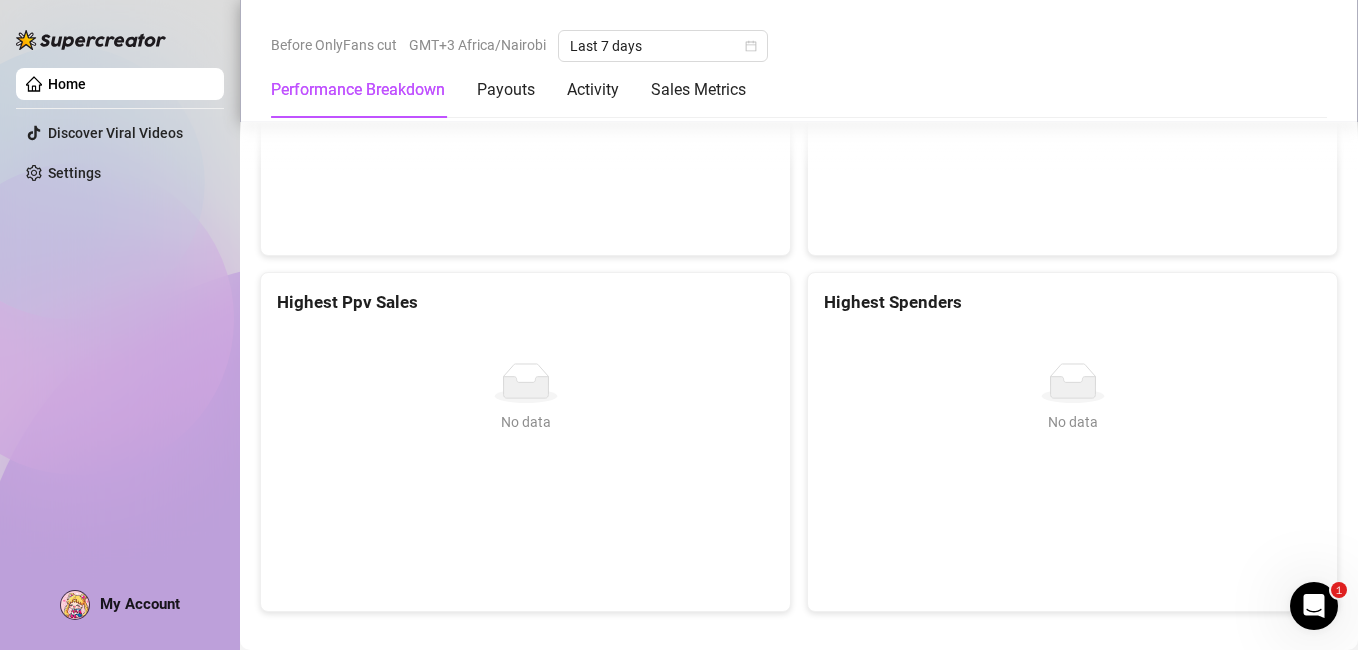 scroll, scrollTop: 2839, scrollLeft: 0, axis: vertical 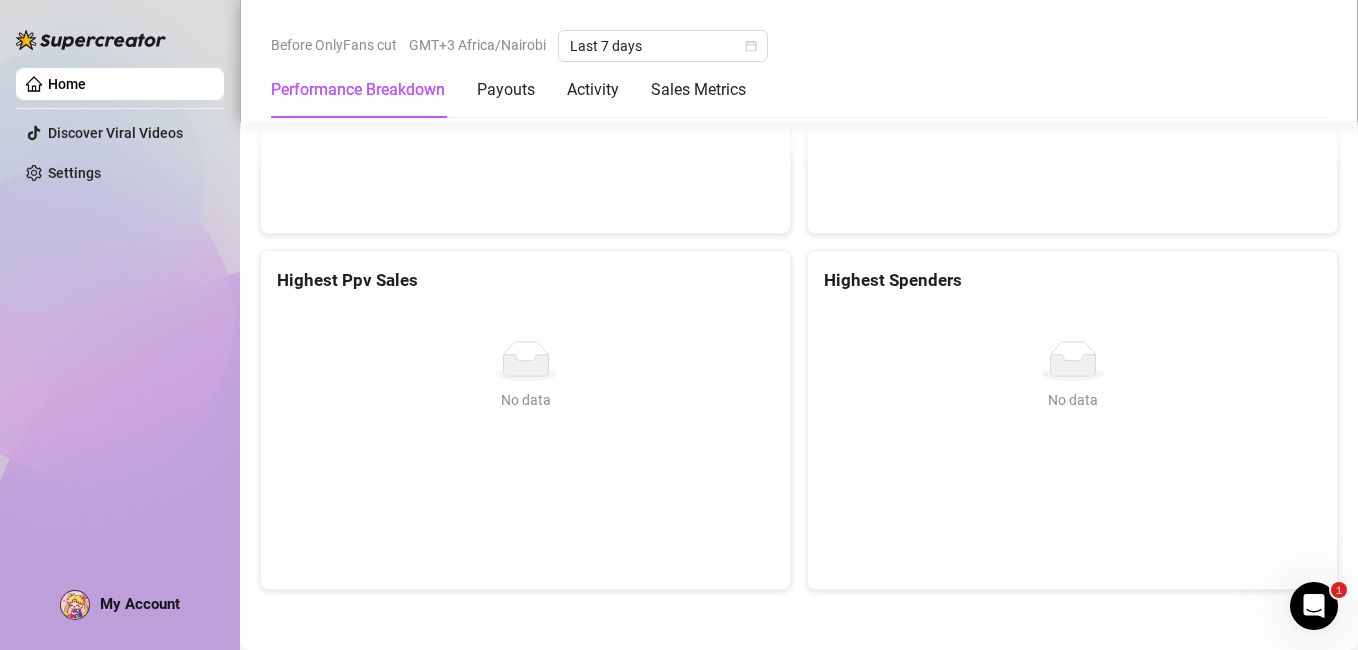 click on "My Account" at bounding box center (140, 604) 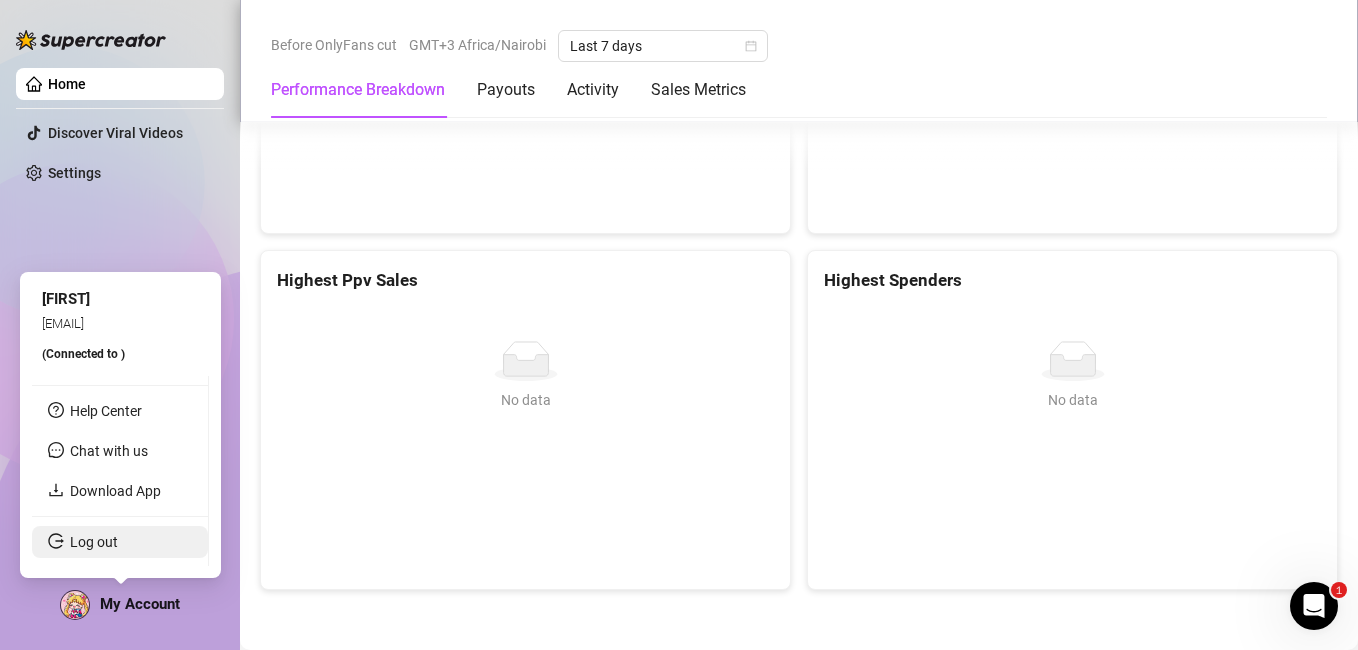click on "Log out" at bounding box center (94, 542) 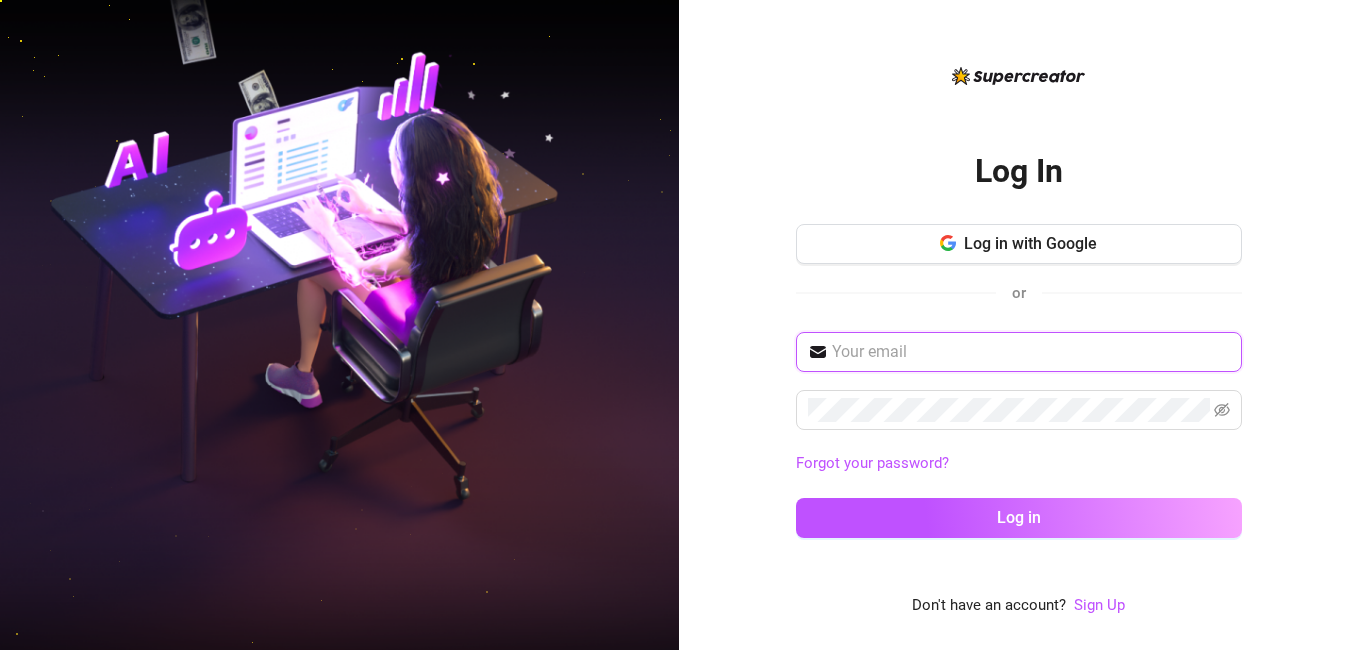 click at bounding box center [1031, 352] 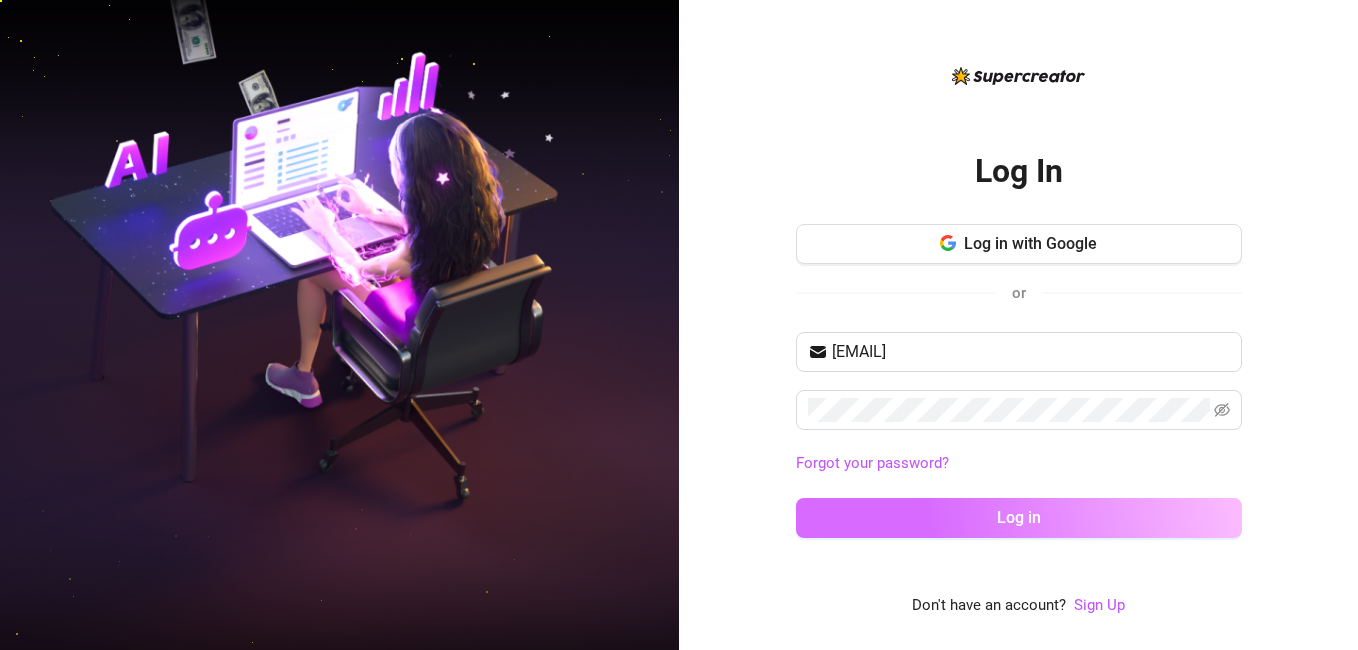 click on "Log in" at bounding box center (1019, 518) 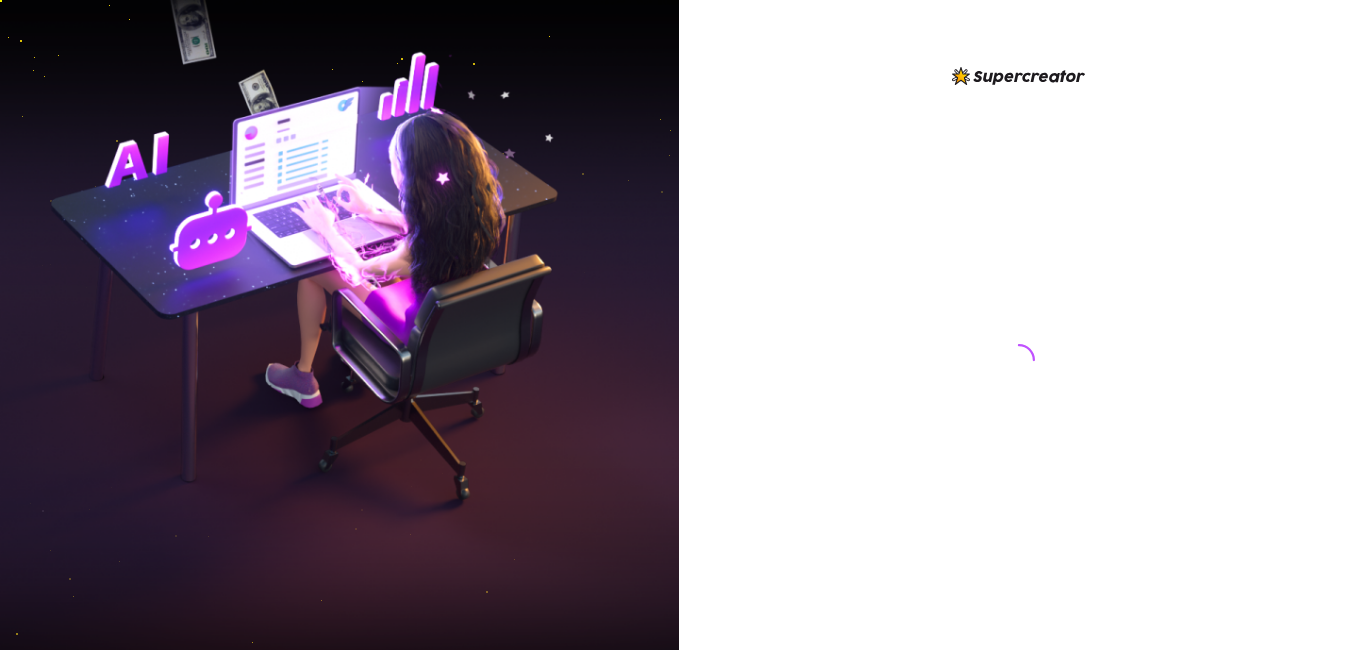 scroll, scrollTop: 0, scrollLeft: 0, axis: both 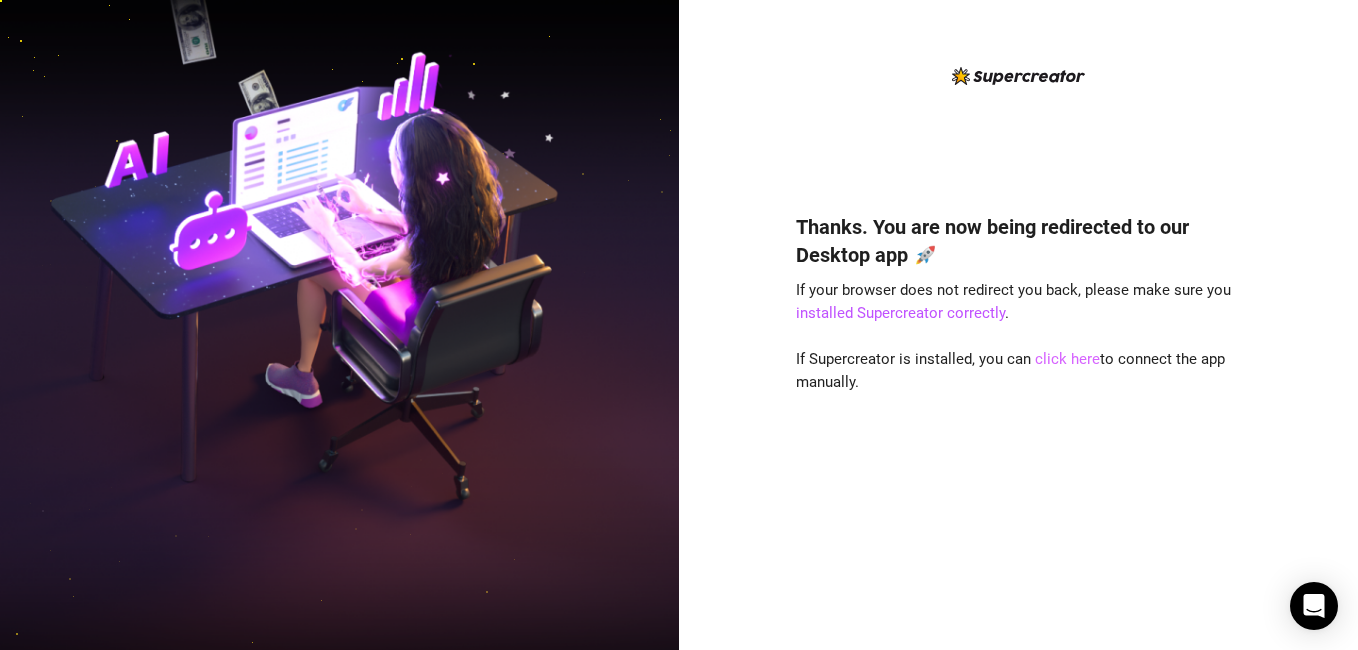 click on "click here" at bounding box center [1067, 359] 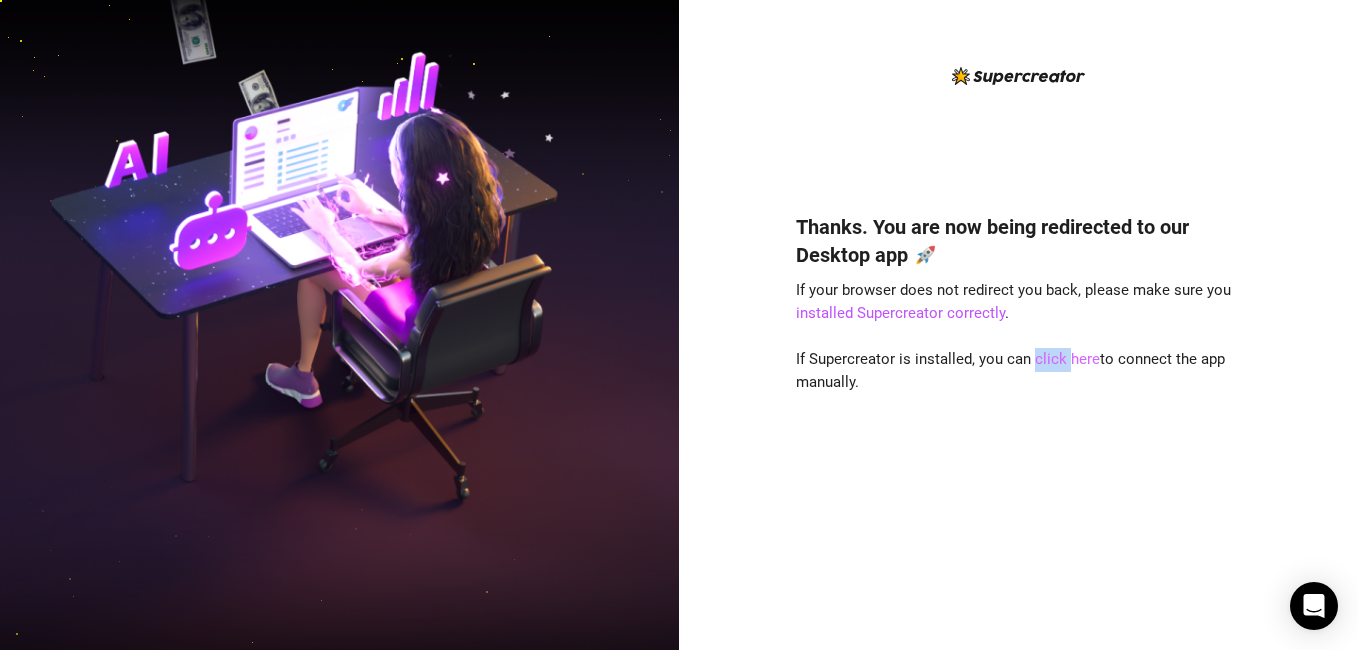 click on "click here" at bounding box center (1067, 359) 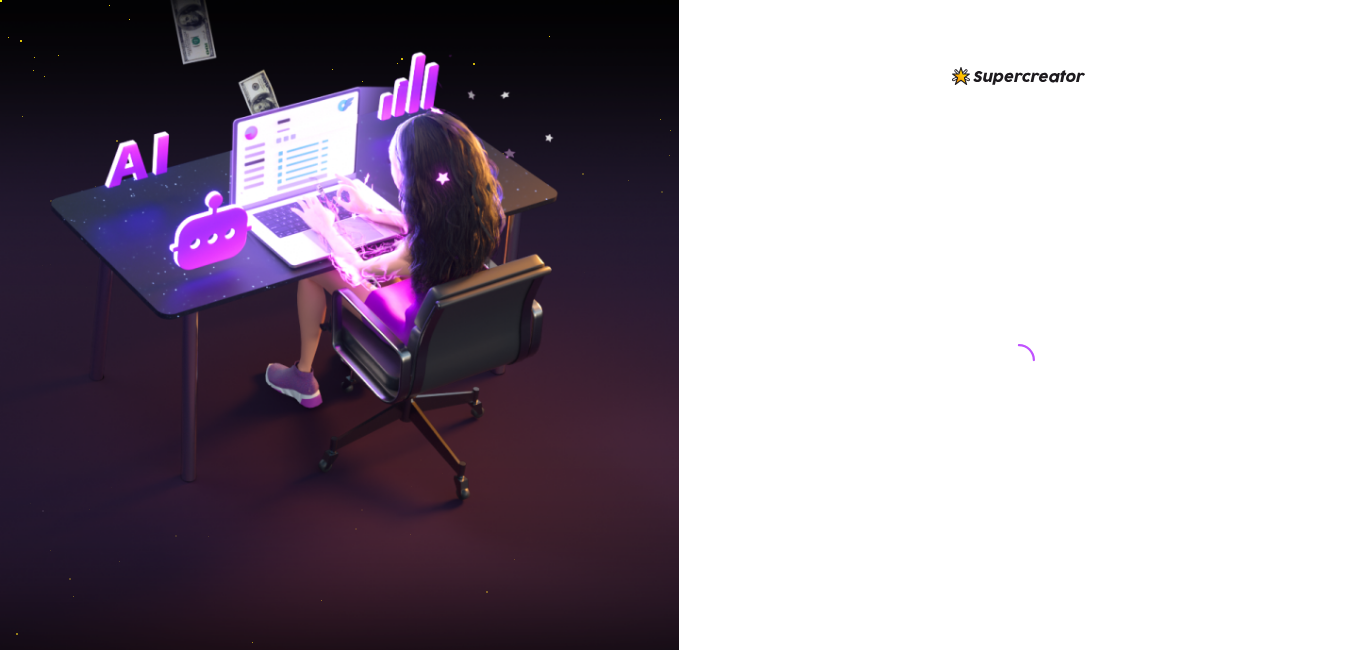 scroll, scrollTop: 0, scrollLeft: 0, axis: both 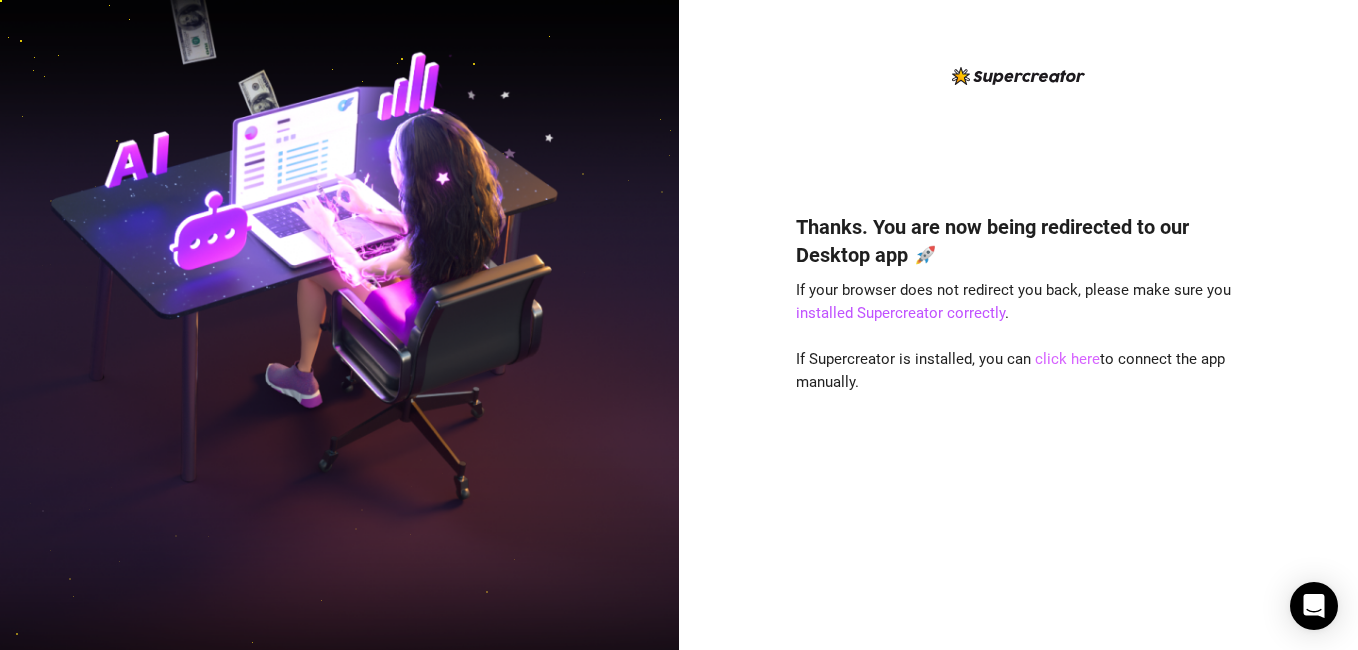 click on "click here" at bounding box center [1067, 359] 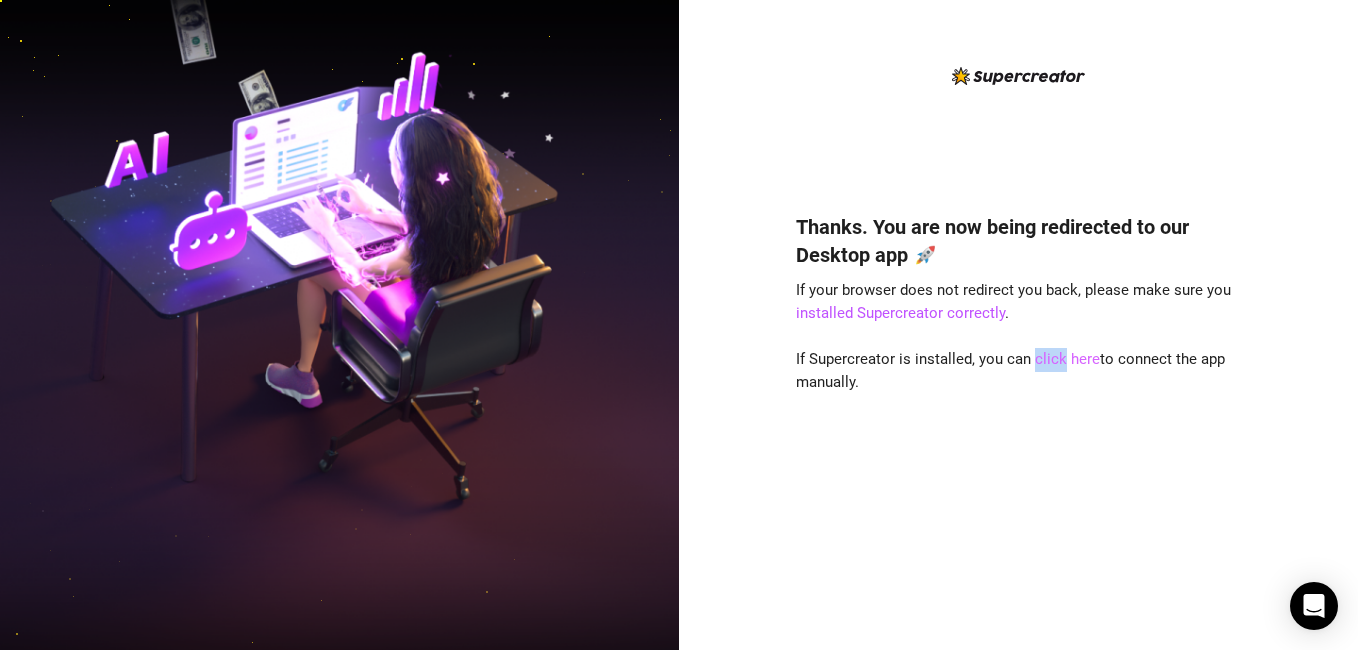 click on "click here" at bounding box center (1067, 359) 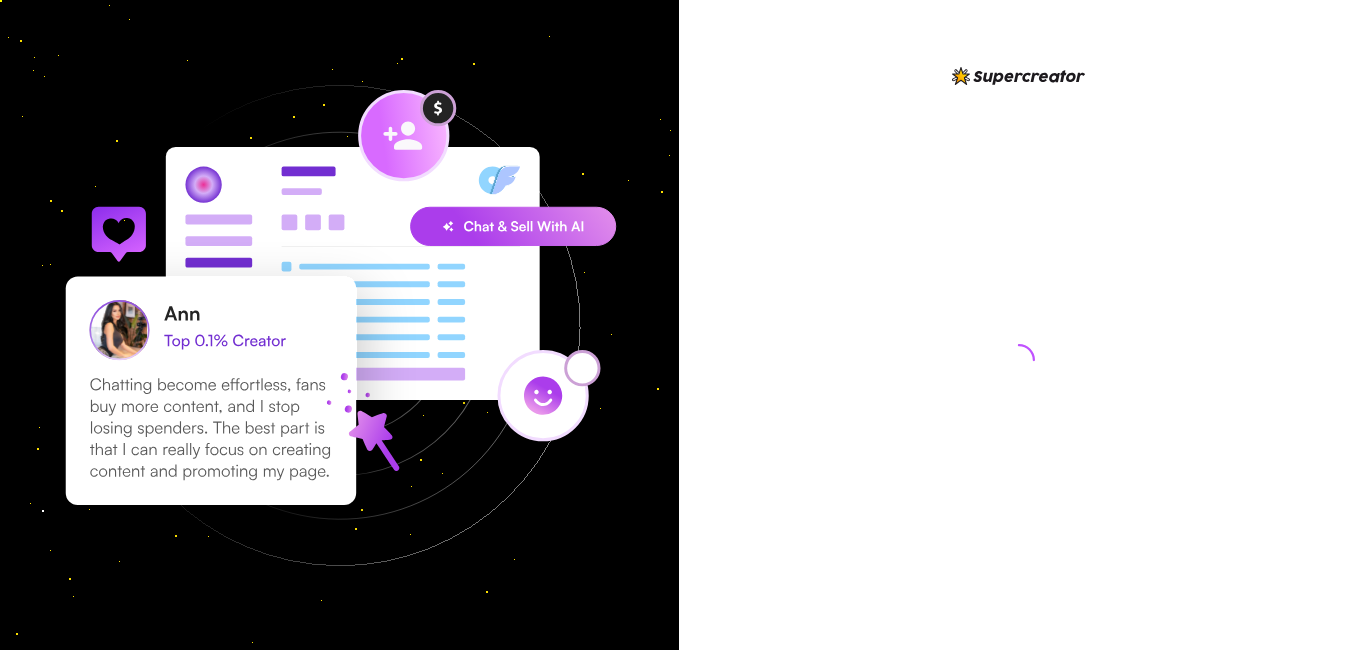 scroll, scrollTop: 0, scrollLeft: 0, axis: both 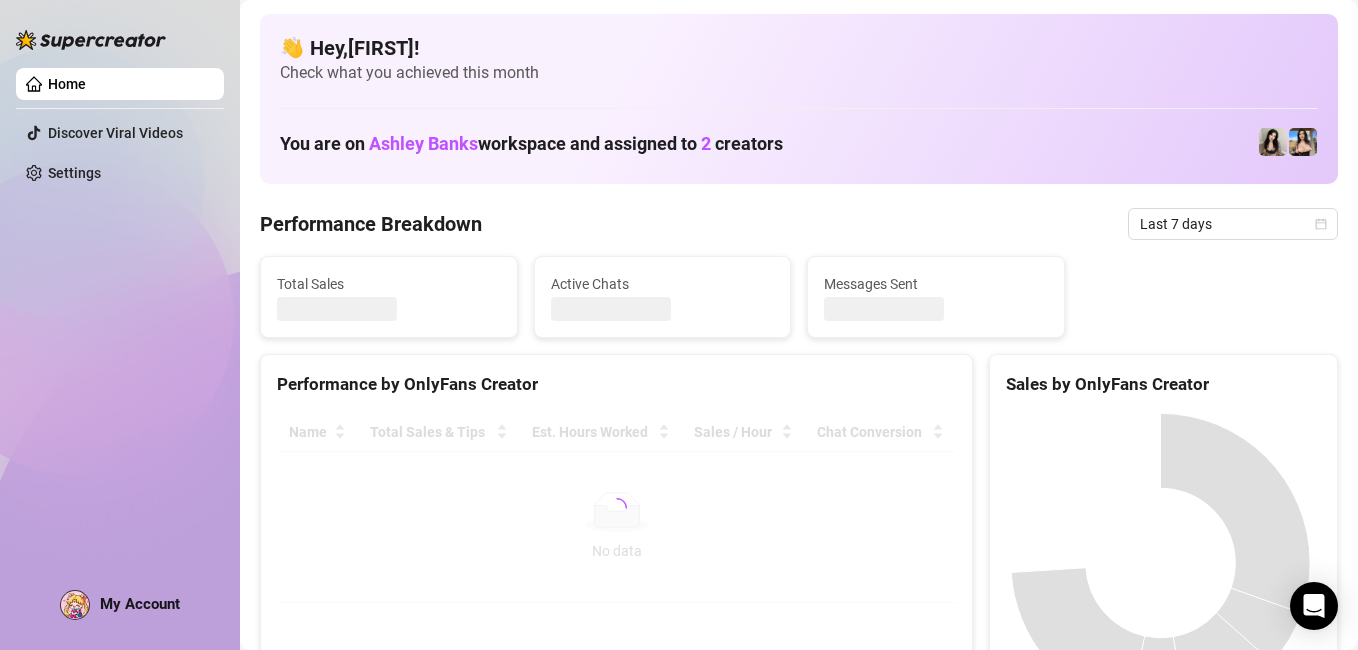 click on "Home Discover Viral Videos Settings My Account" at bounding box center [120, 316] 